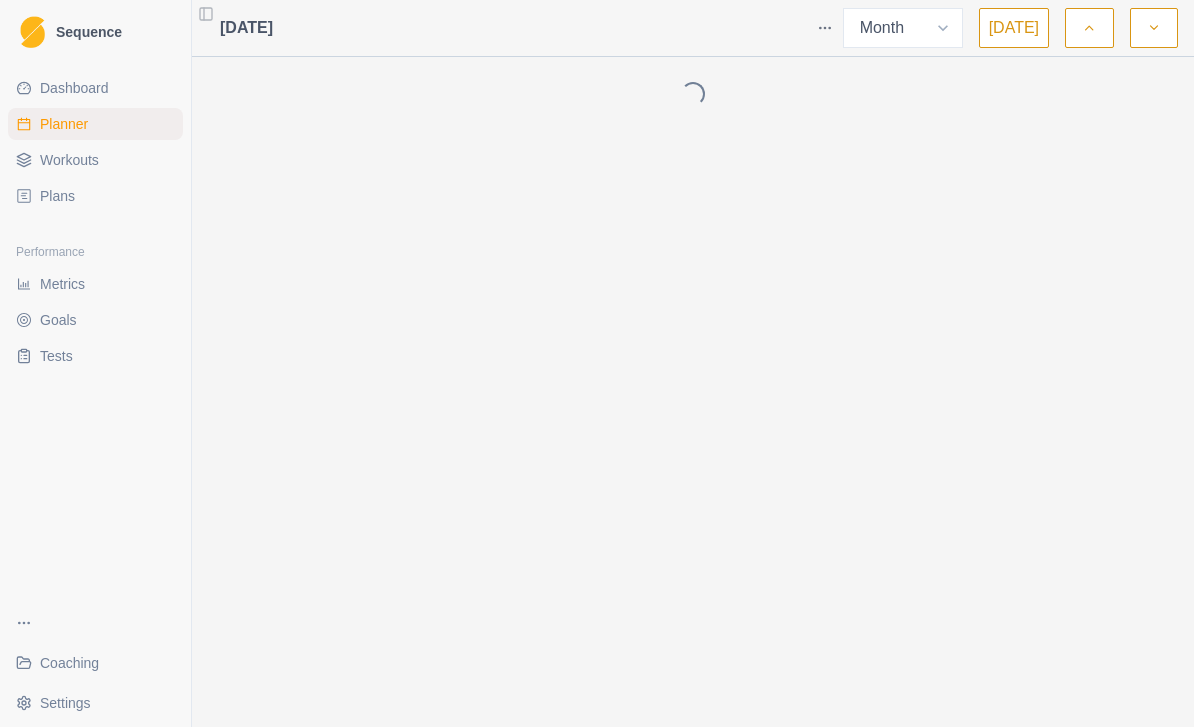 select on "month" 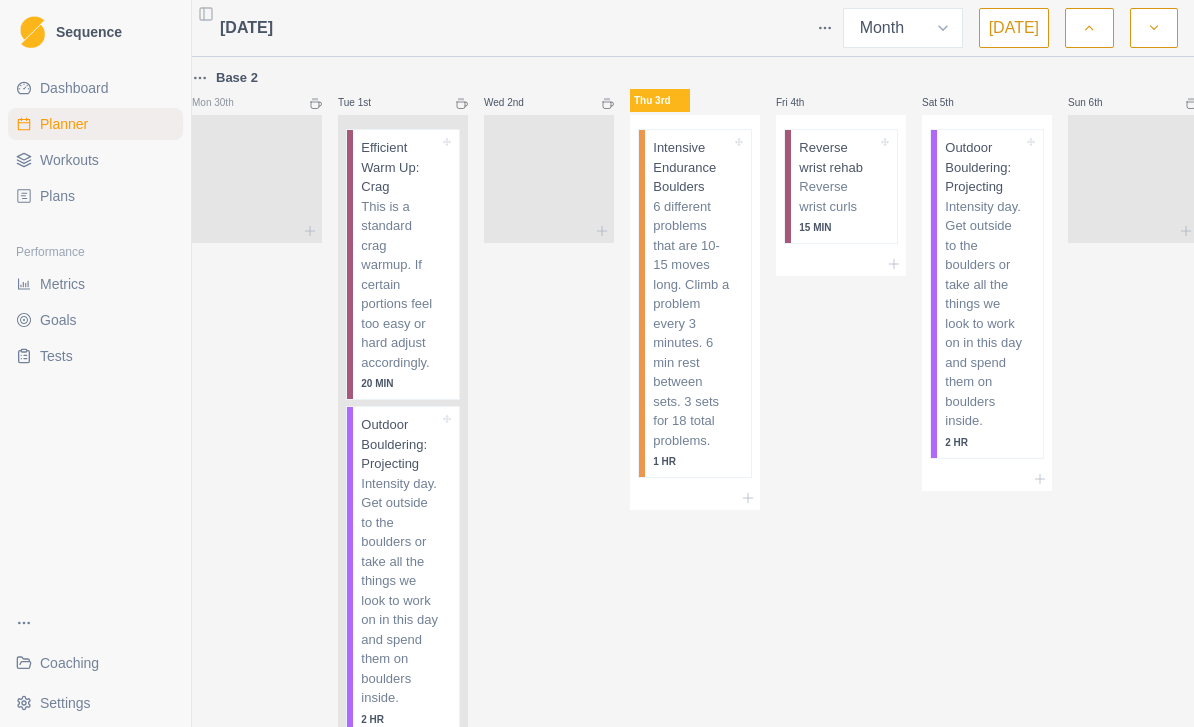 scroll, scrollTop: 37, scrollLeft: 0, axis: vertical 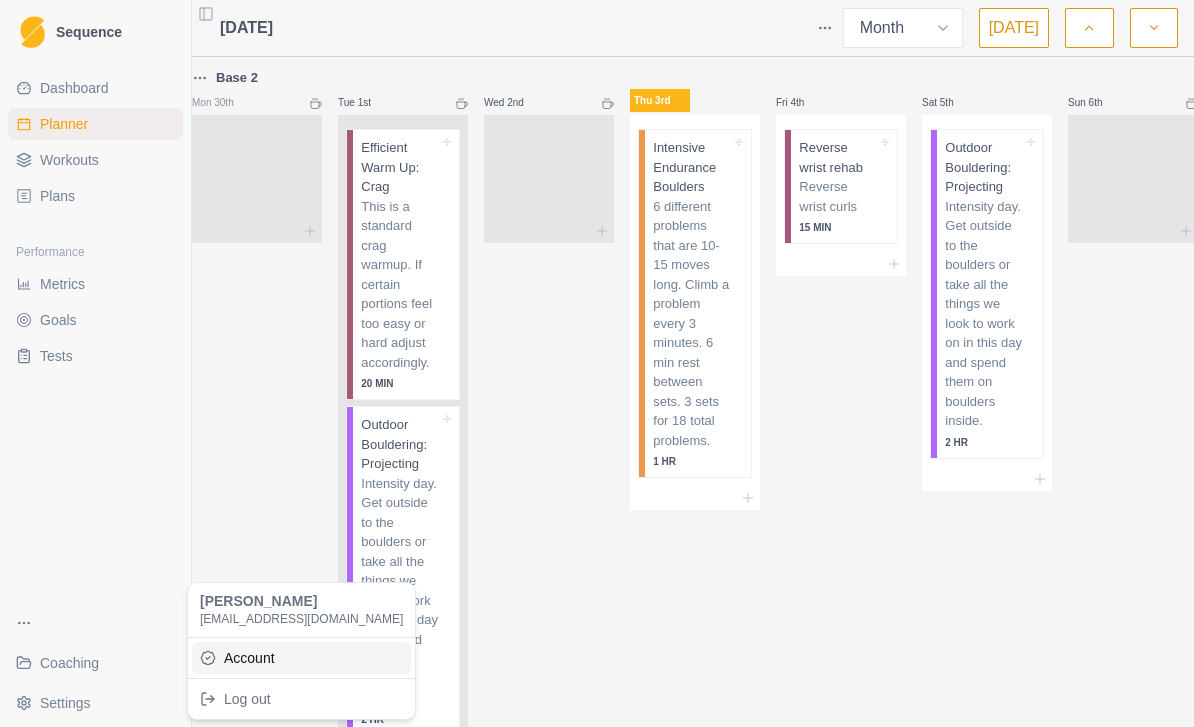 click on "Account" at bounding box center [301, 658] 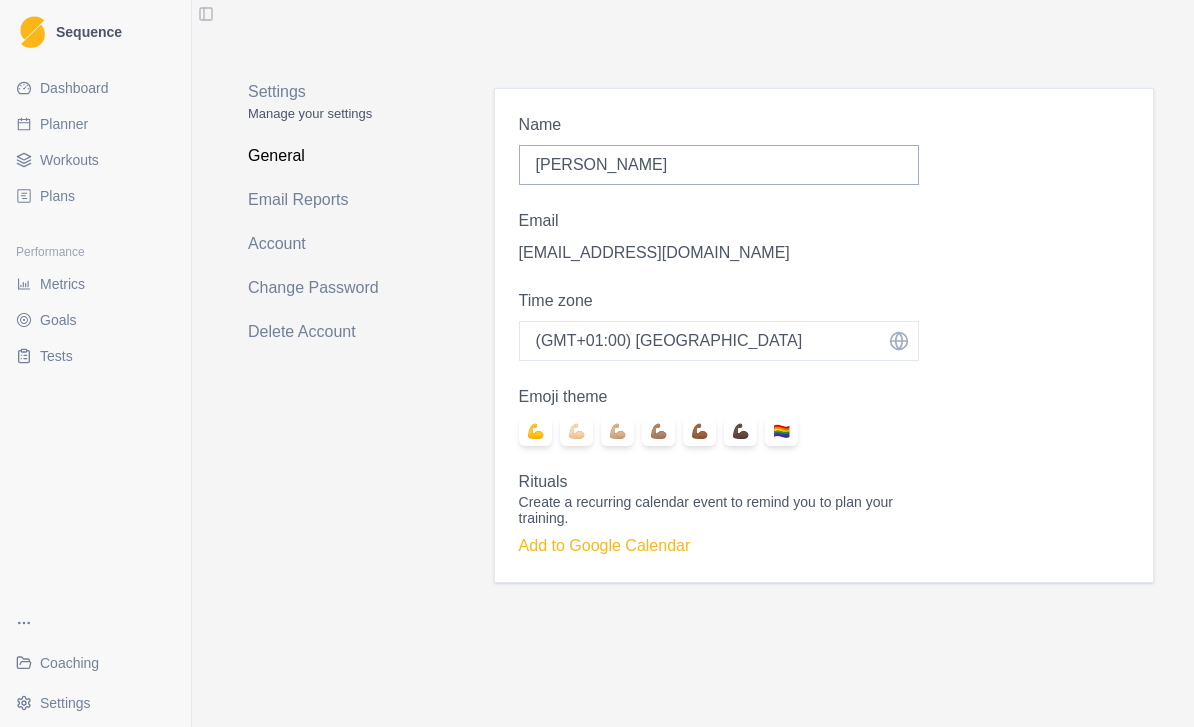 click on "Manage your settings" at bounding box center (327, 114) 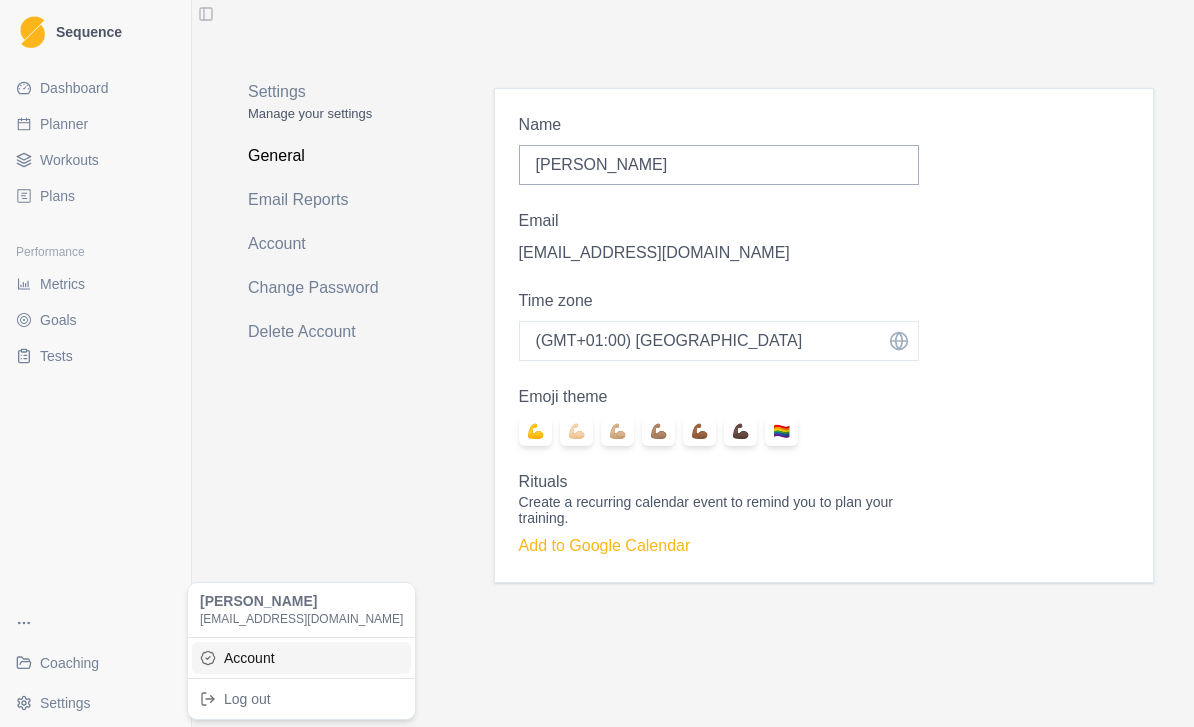 click on "Account" at bounding box center (301, 658) 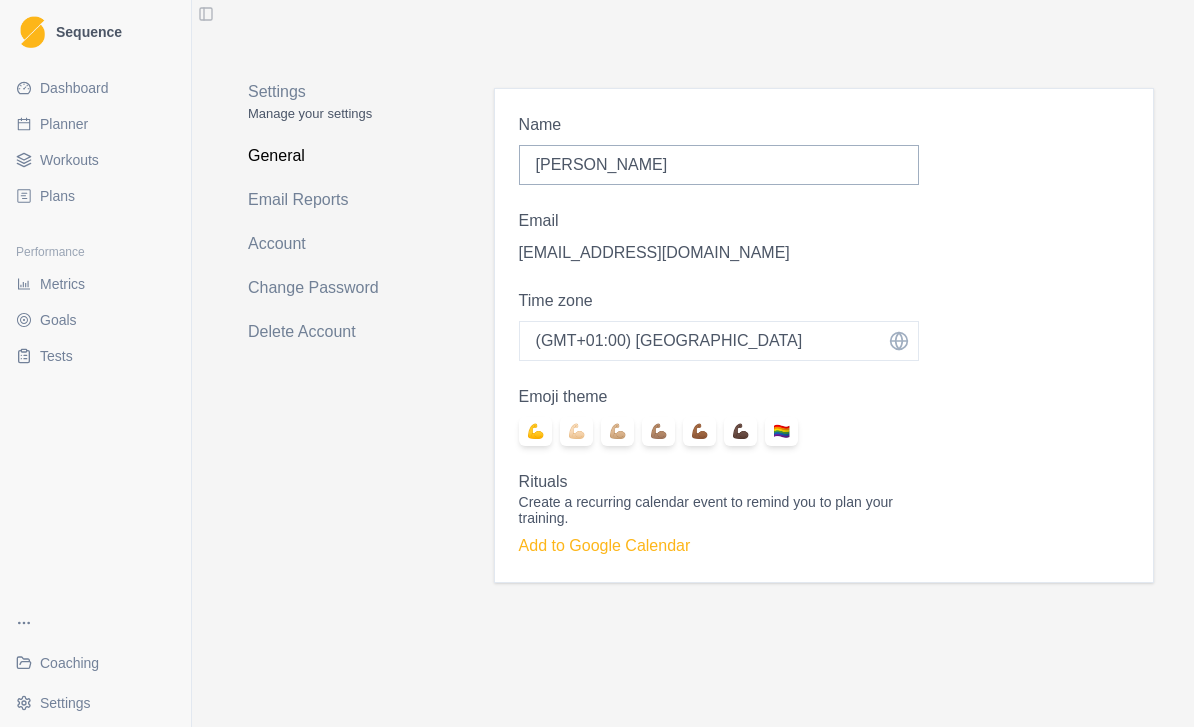 scroll, scrollTop: 0, scrollLeft: 0, axis: both 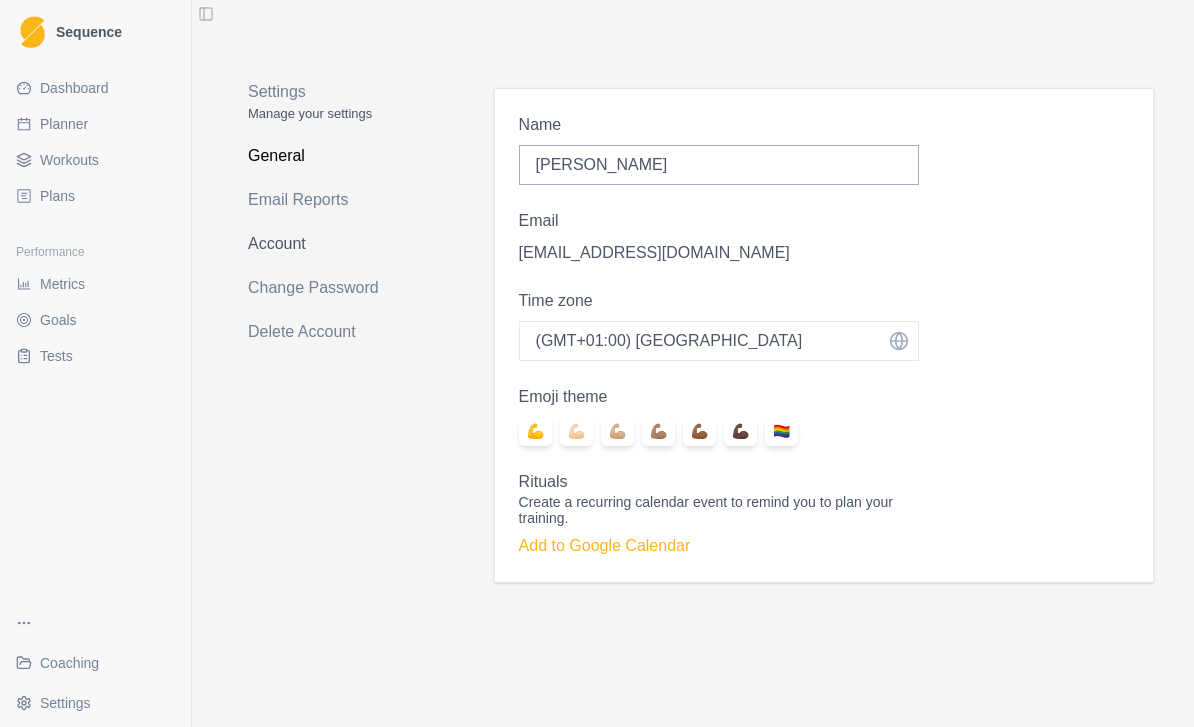 click on "Account" at bounding box center [327, 244] 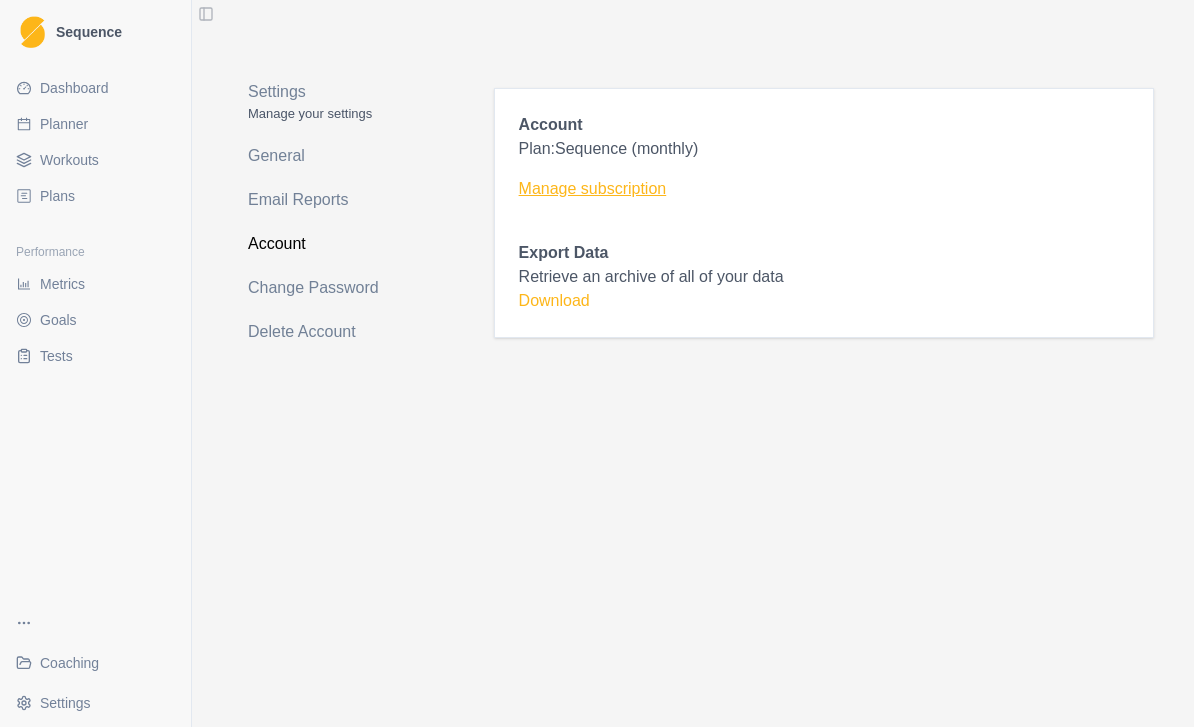 click on "Manage subscription" at bounding box center (824, 189) 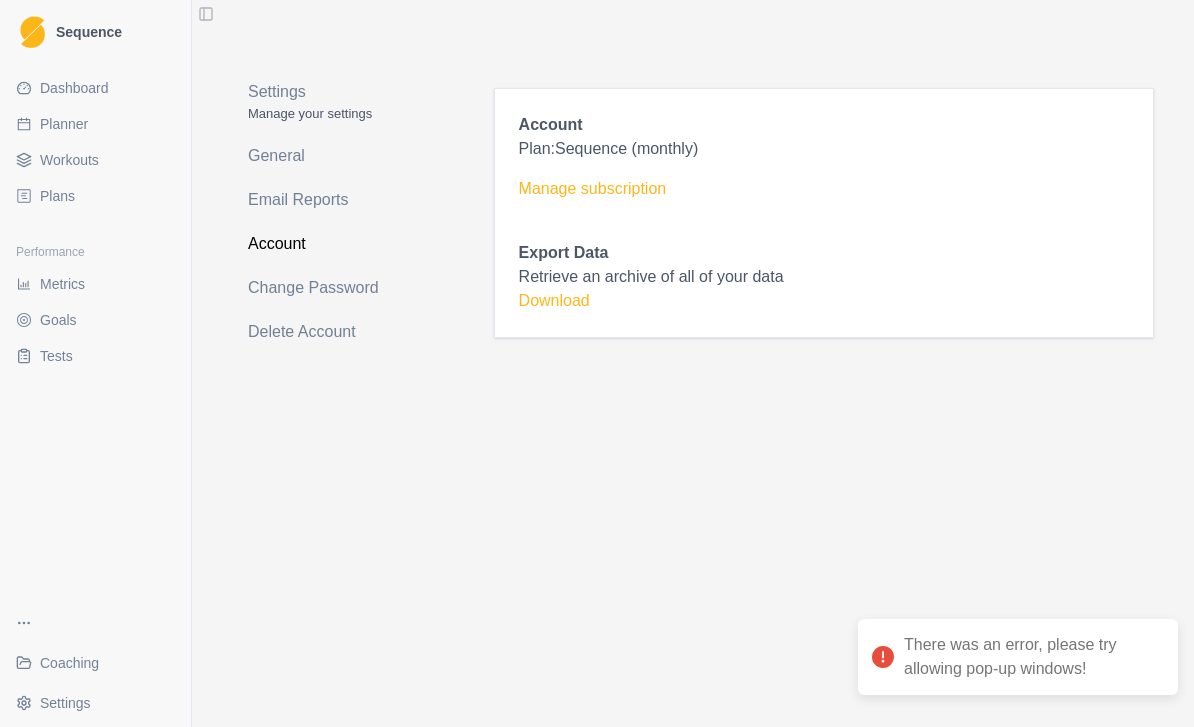 click on "There was an error, please try allowing pop-up windows!" at bounding box center [1018, 657] 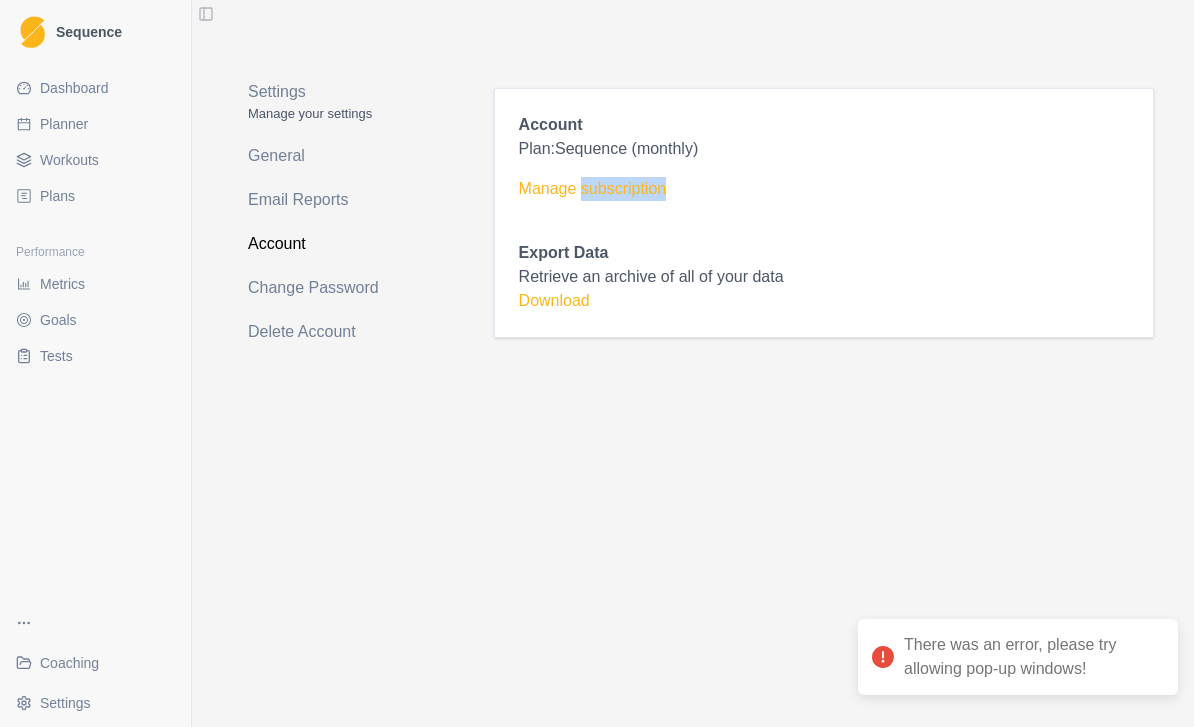 click on "Account Plan:  Sequence (monthly) Manage subscription Export Data Retrieve an archive of all of your data Download" at bounding box center [824, 213] 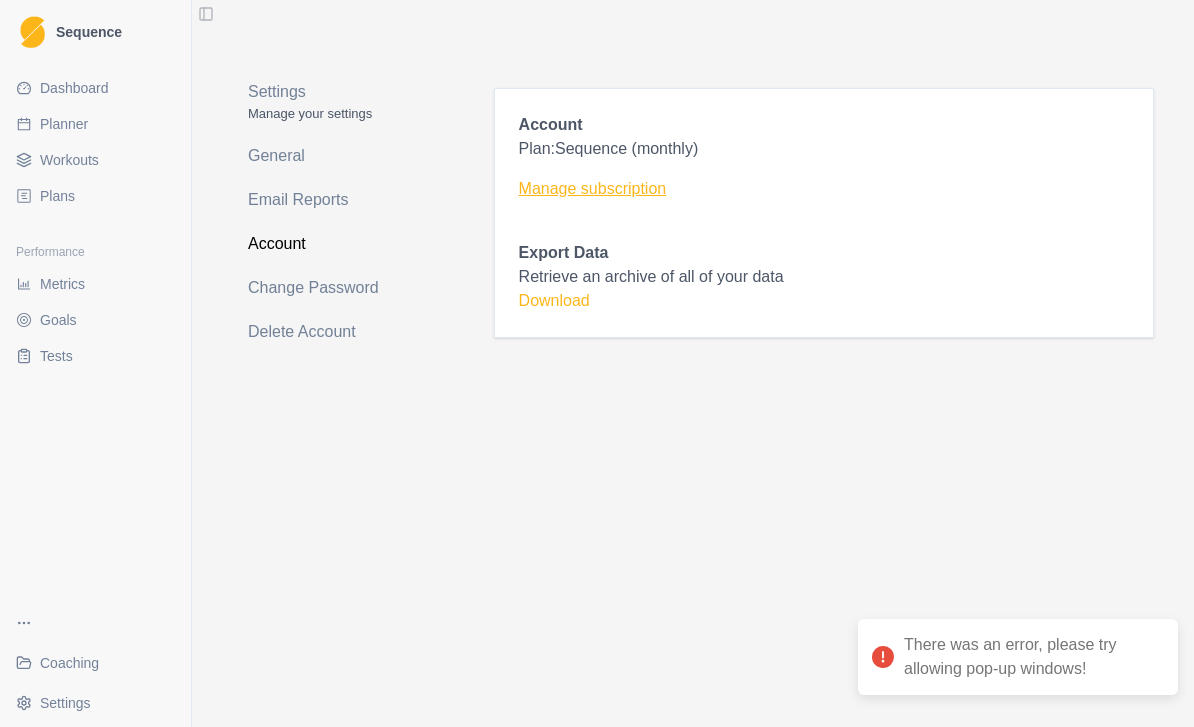 click on "Manage subscription" at bounding box center (824, 189) 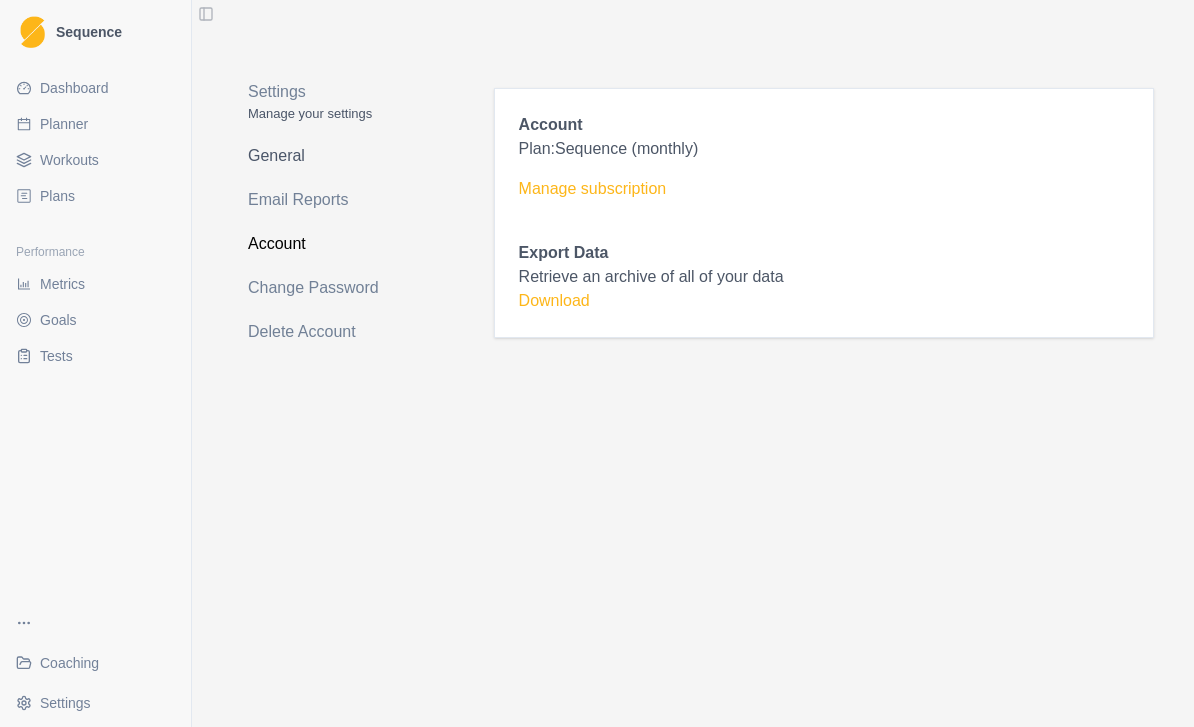 click on "General" at bounding box center [327, 156] 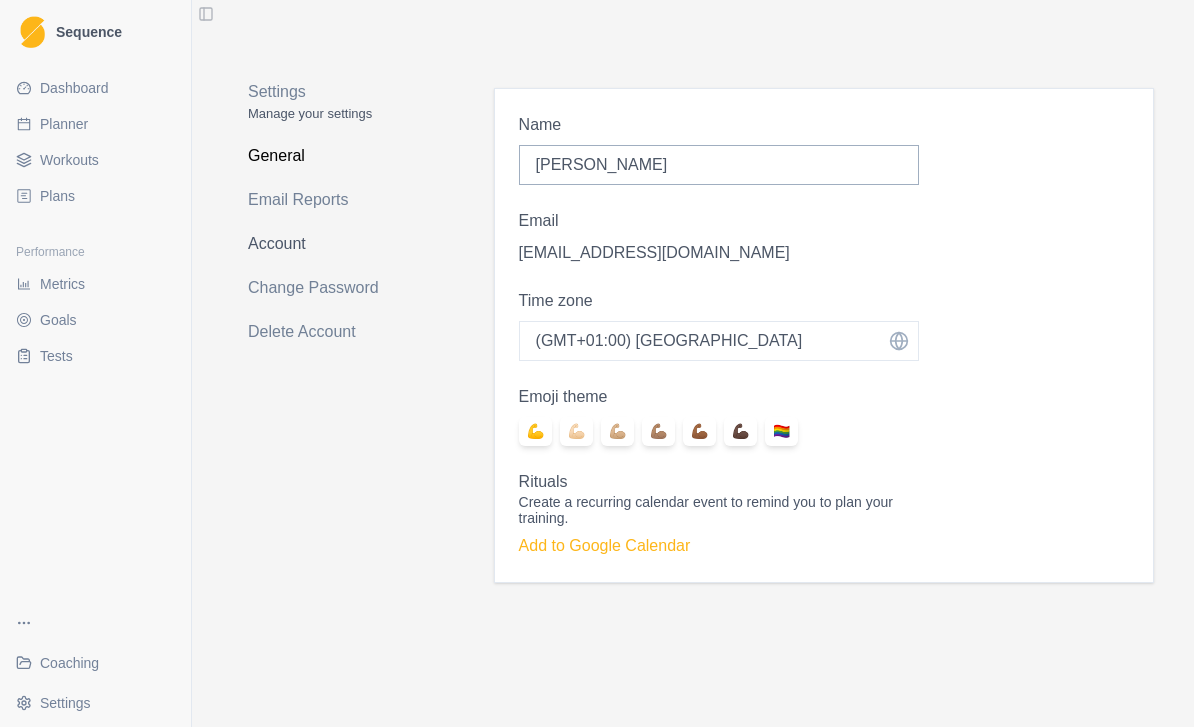 click on "Account" at bounding box center (327, 244) 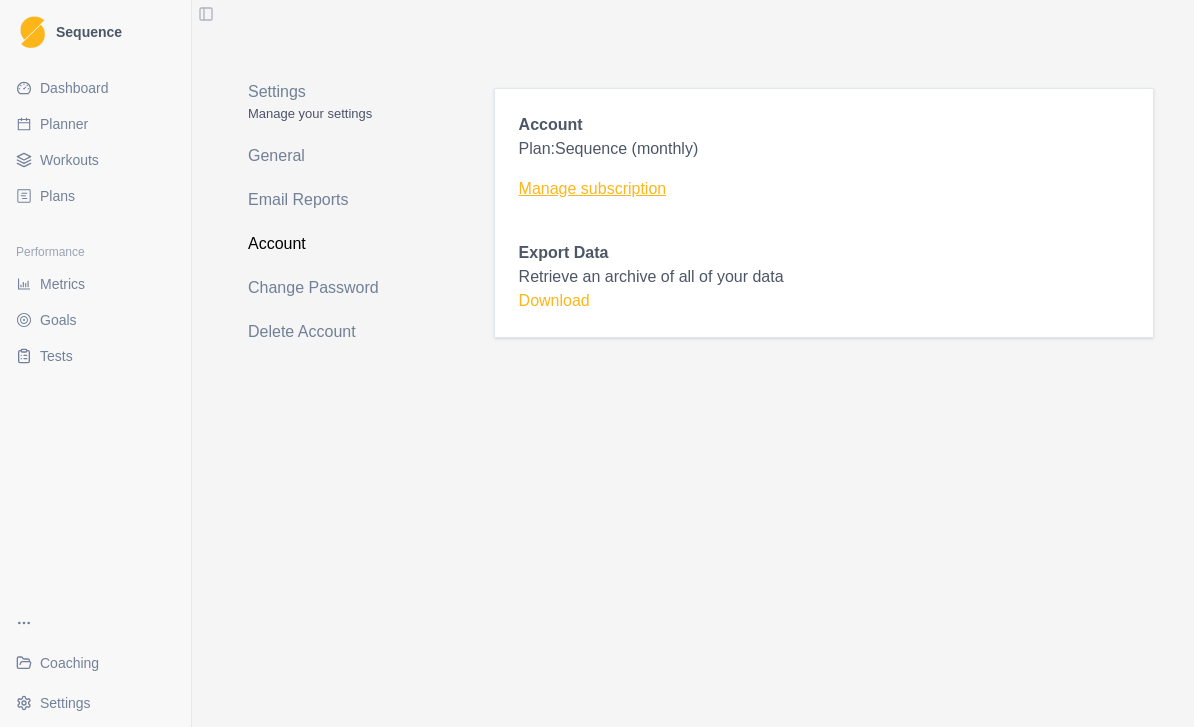 click on "Manage subscription" at bounding box center (824, 189) 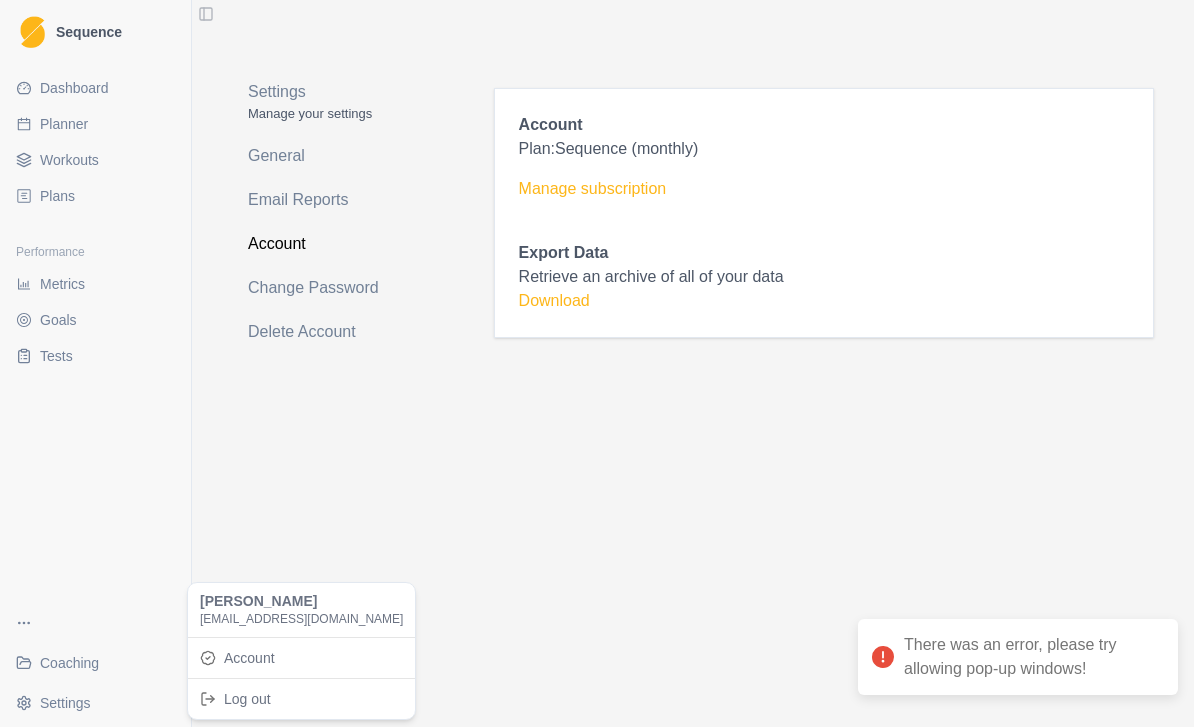 click on "Sequence Dashboard Planner Workouts Plans Performance Metrics Goals Tests Coaching Settings Toggle Sidebar Settings Manage your settings General Email Reports Account Change Password Delete Account Account Plan:  Sequence (monthly) Manage subscription Export Data Retrieve an archive of all of your data Download There was an error, please try allowing pop-up windows!
Rob Hunter info@mytherapyphysio.com Account Log out" at bounding box center [597, 363] 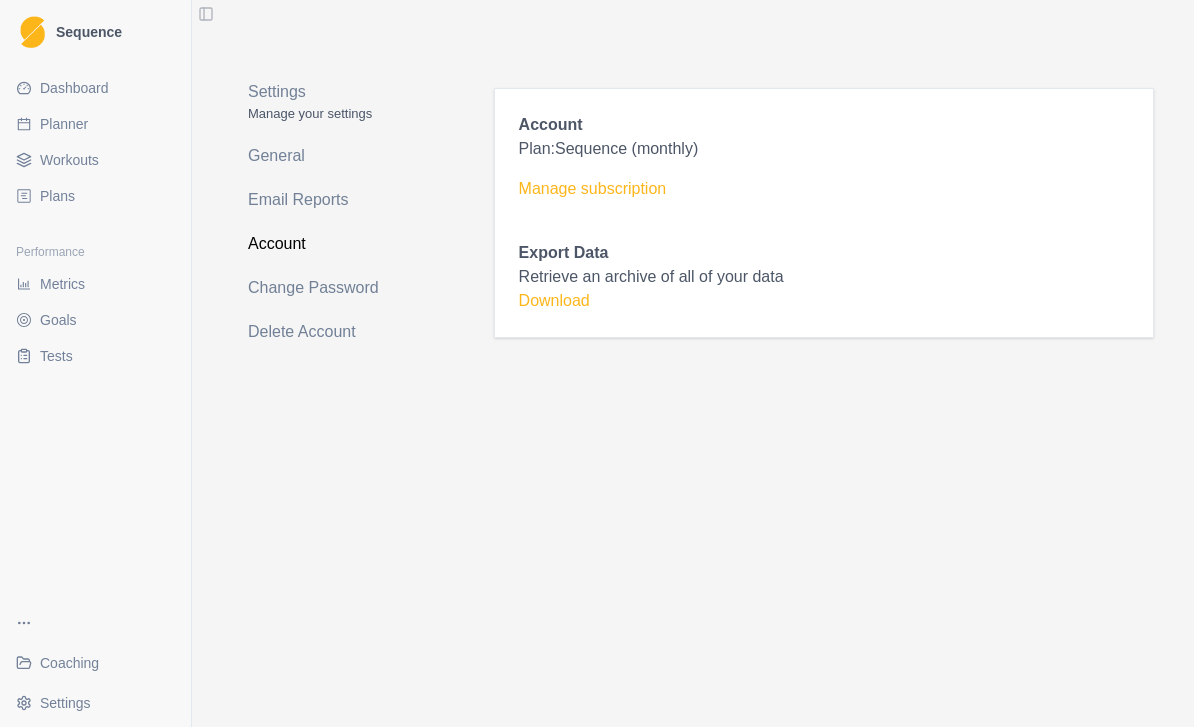 click on "Coaching" at bounding box center [95, 663] 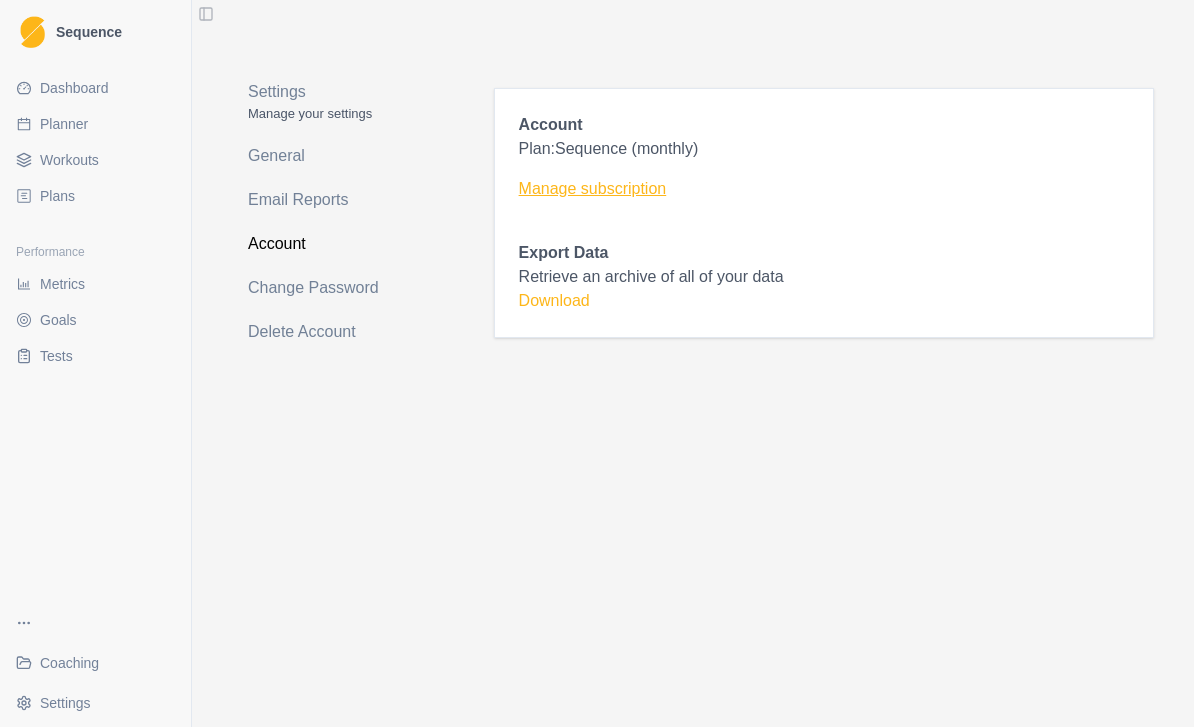 click on "Manage subscription" at bounding box center (824, 189) 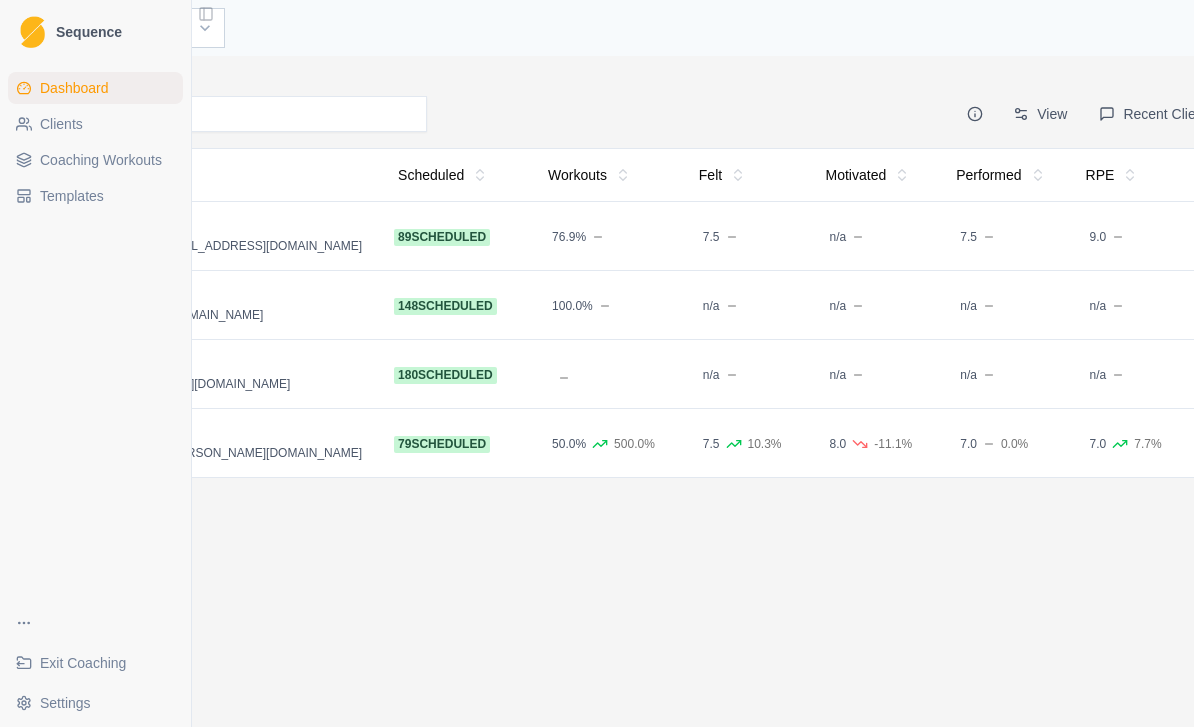 scroll, scrollTop: 0, scrollLeft: 190, axis: horizontal 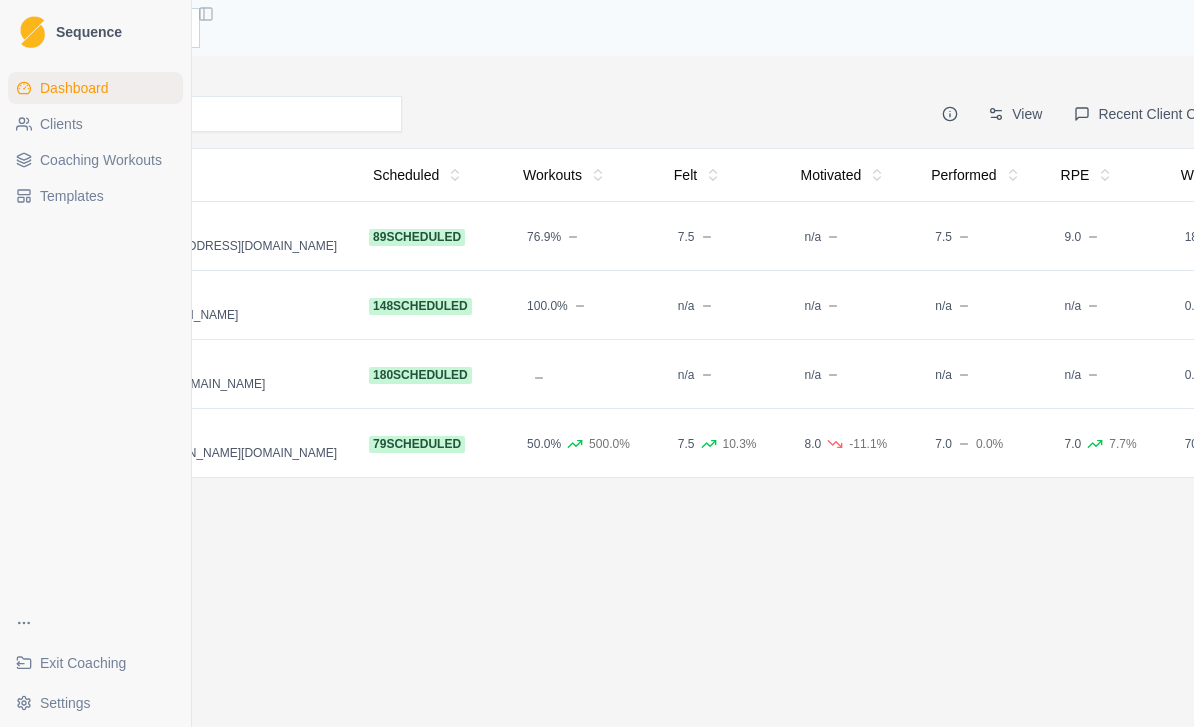 click on "Workload" at bounding box center (1222, 175) 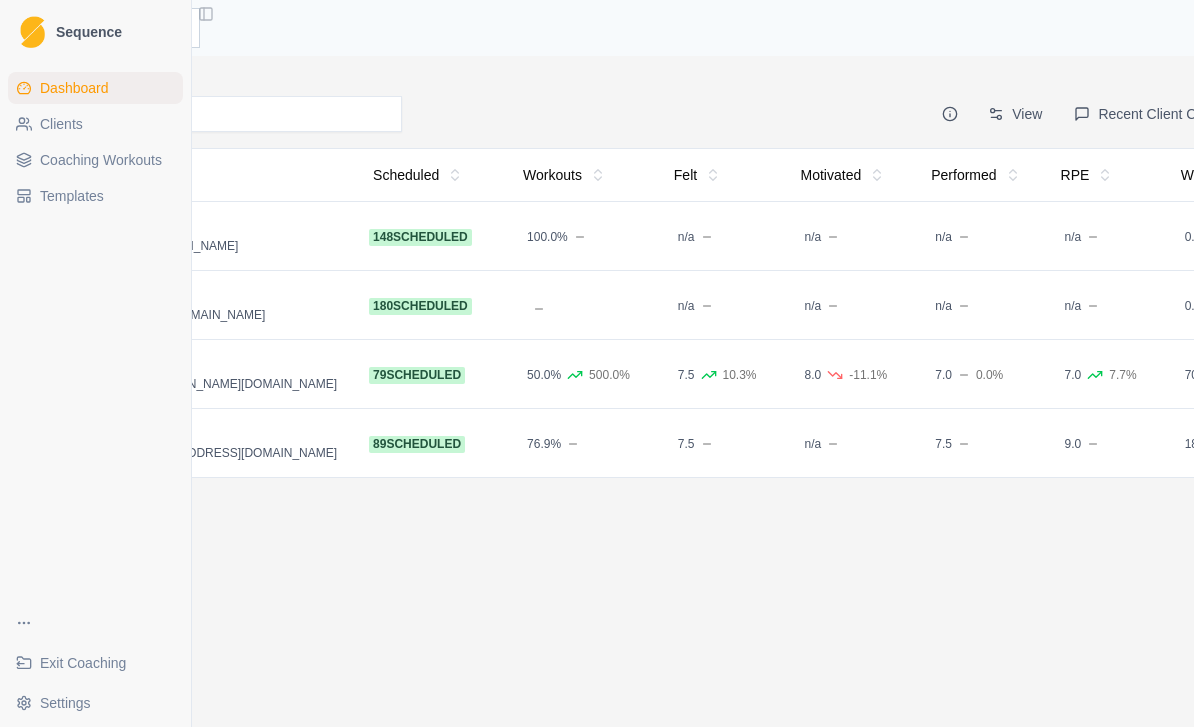 click on "Workload" at bounding box center (1222, 175) 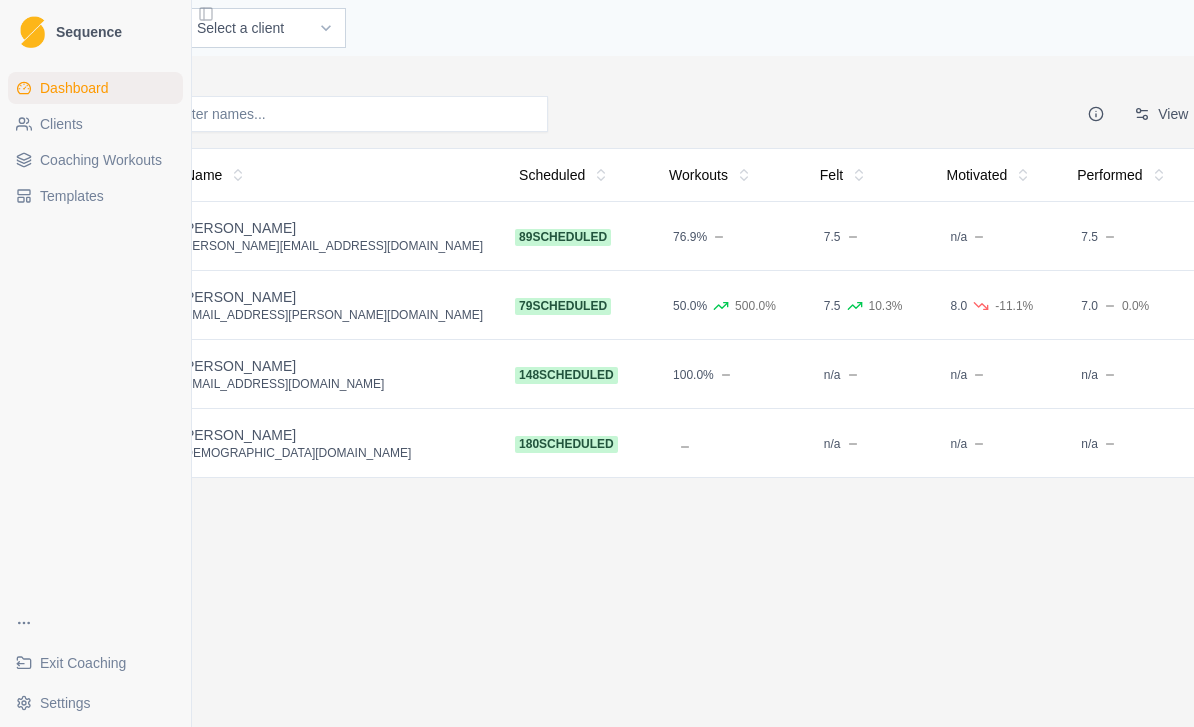 scroll, scrollTop: 0, scrollLeft: 0, axis: both 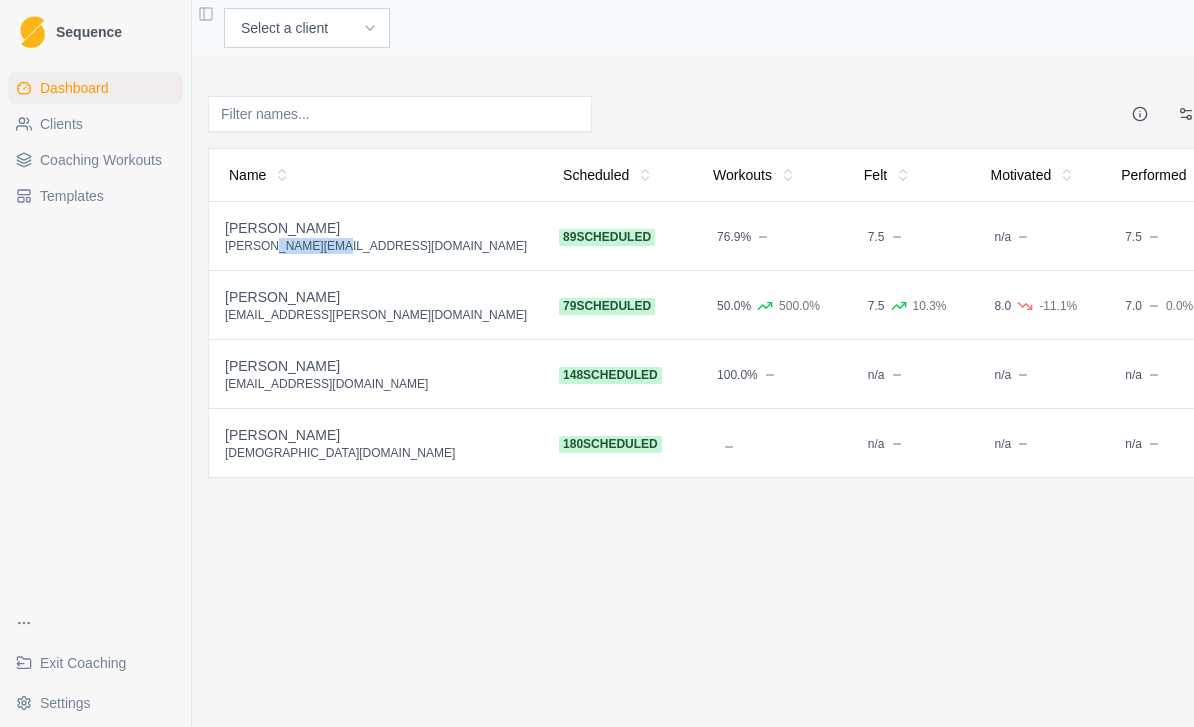 click on "Dashboard Clients Coaching Workouts Templates" at bounding box center (95, 331) 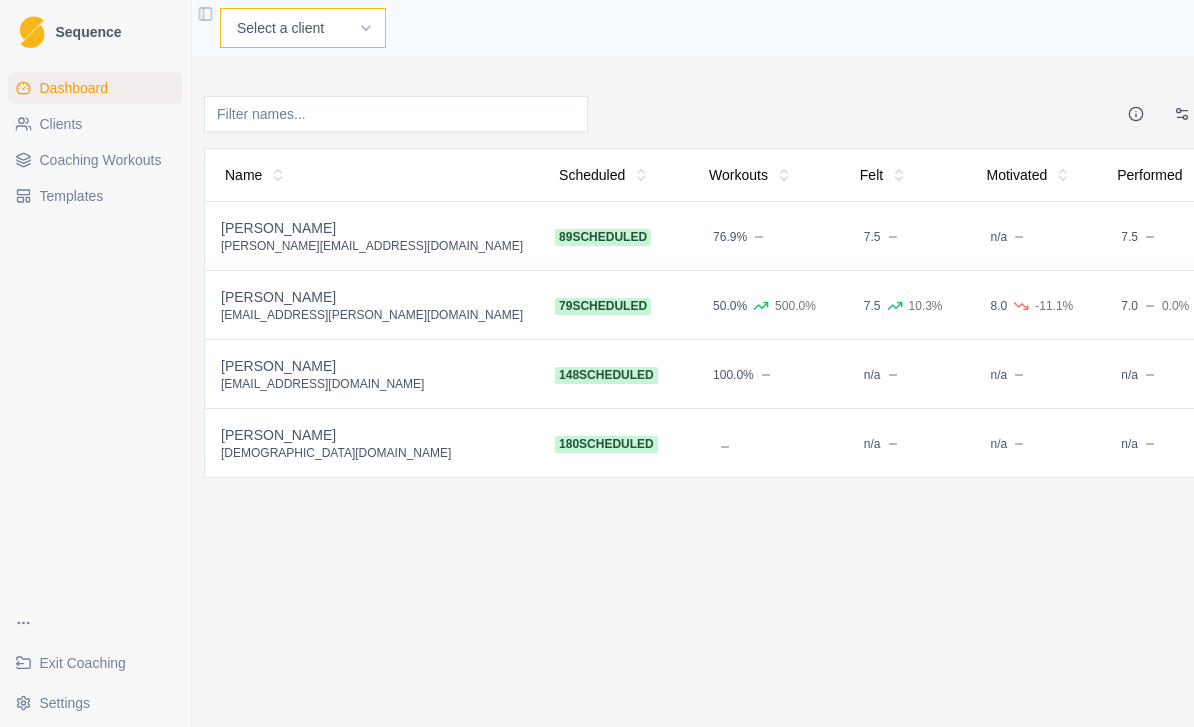 click on "Select a client A. McIntyre A. Emms Andrew York C.Lawler D.Mulcahy J. Curran J. McInerney J. Rankin M. Babilas M. Platania" at bounding box center [304, 28] 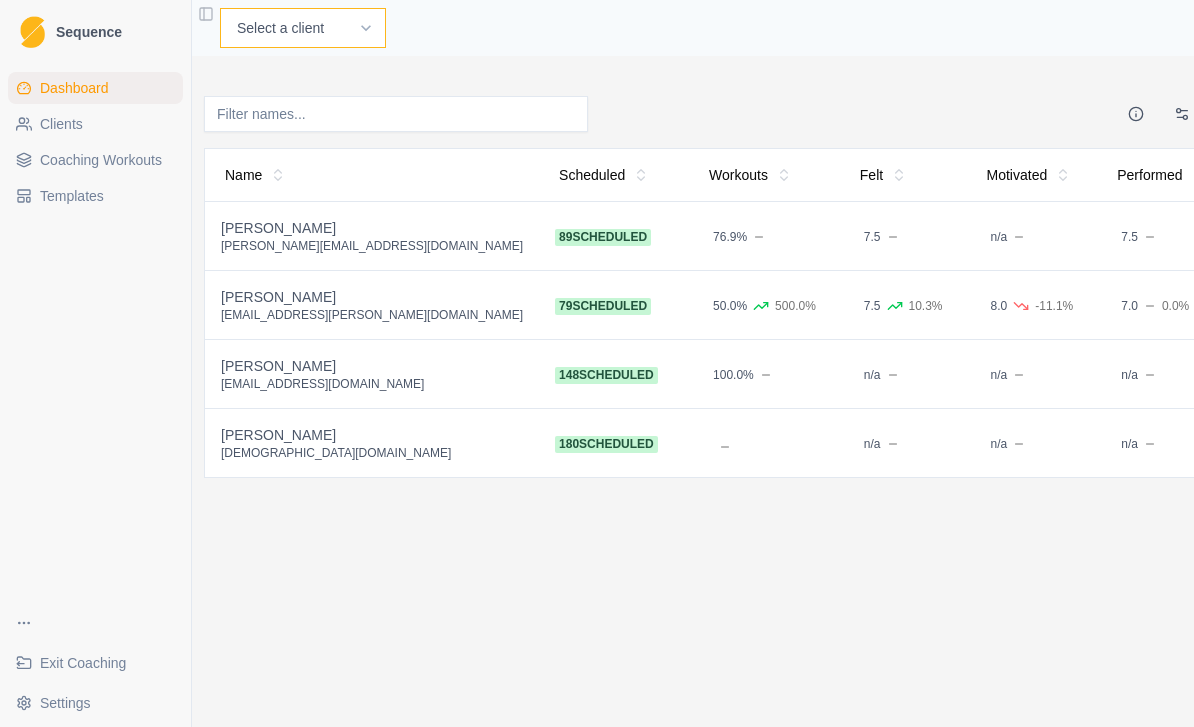 select on "11191b8d-7b47-4dd4-9d2d-7d9f9d030d39" 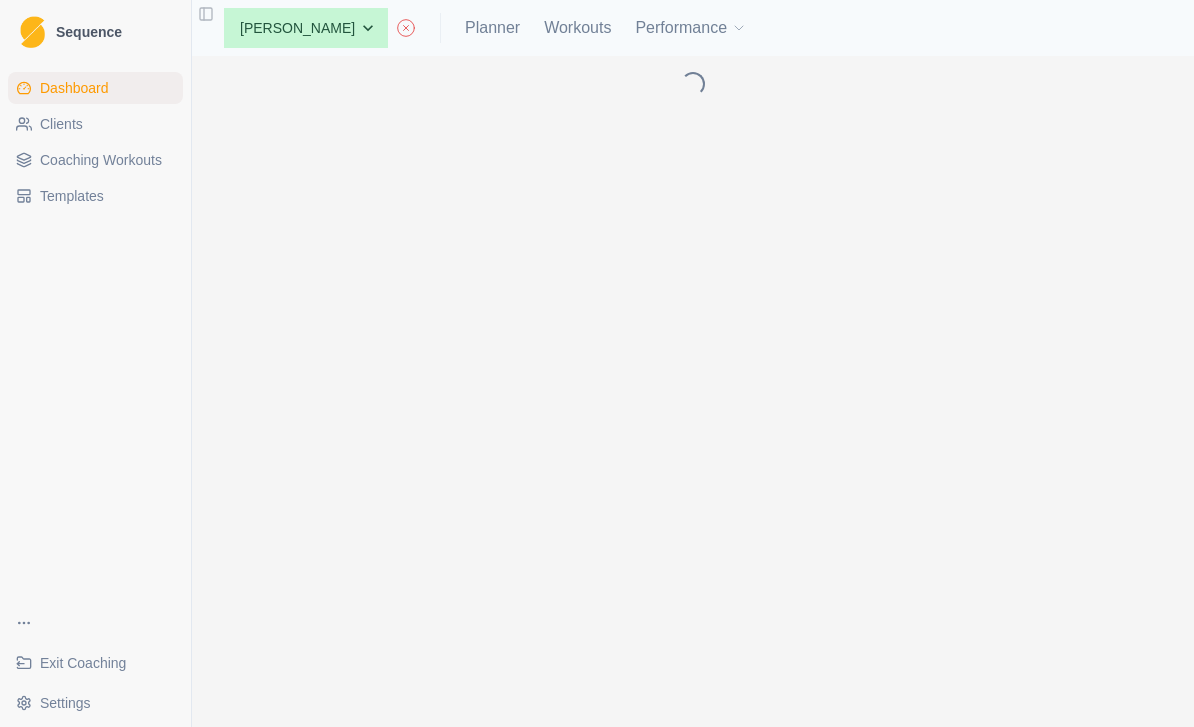 scroll, scrollTop: 0, scrollLeft: 0, axis: both 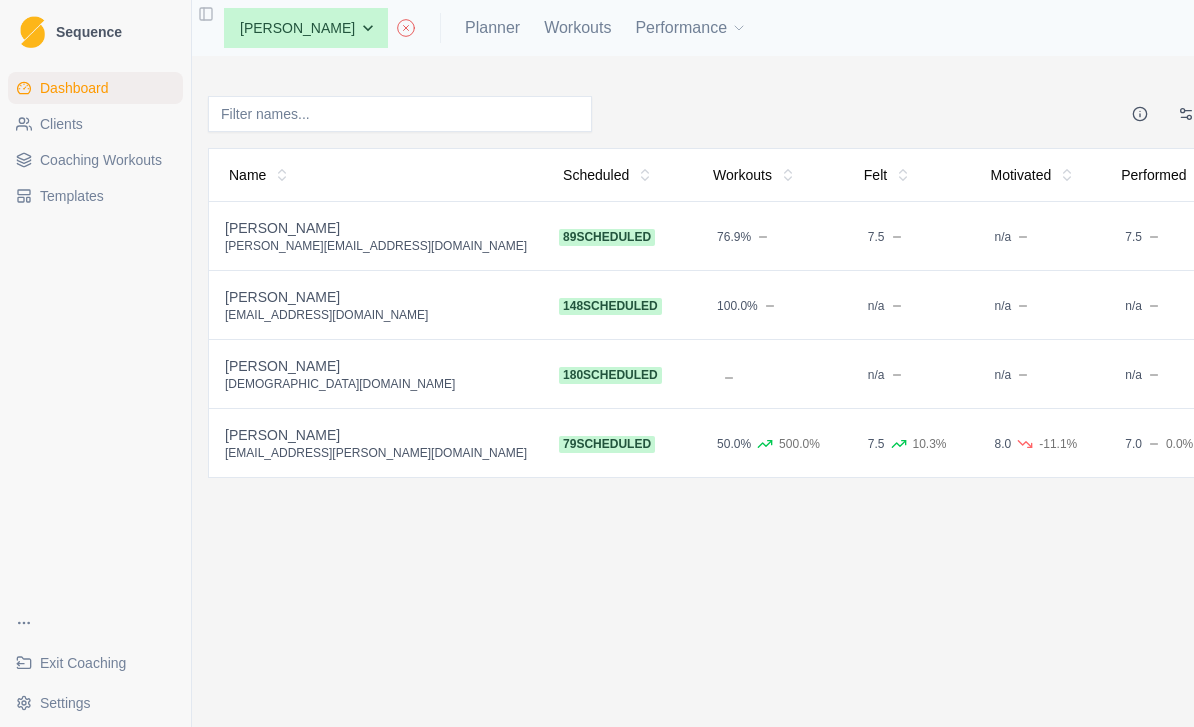 click on "Clients" at bounding box center (95, 124) 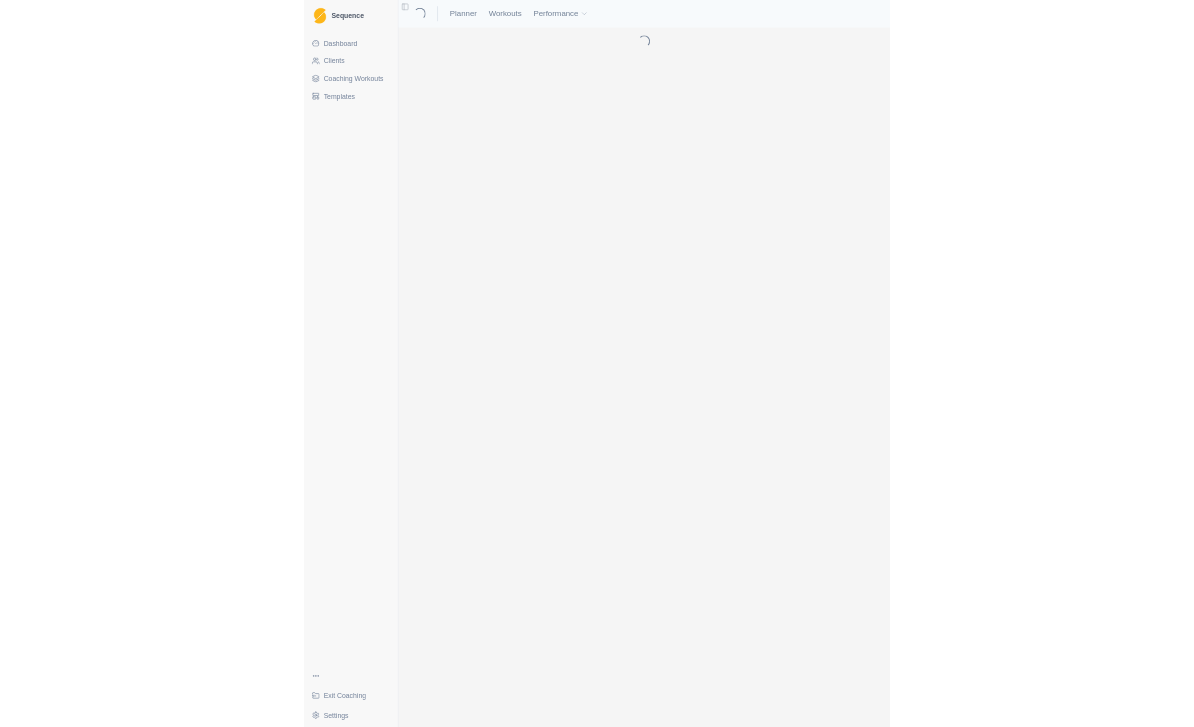 scroll, scrollTop: 0, scrollLeft: 0, axis: both 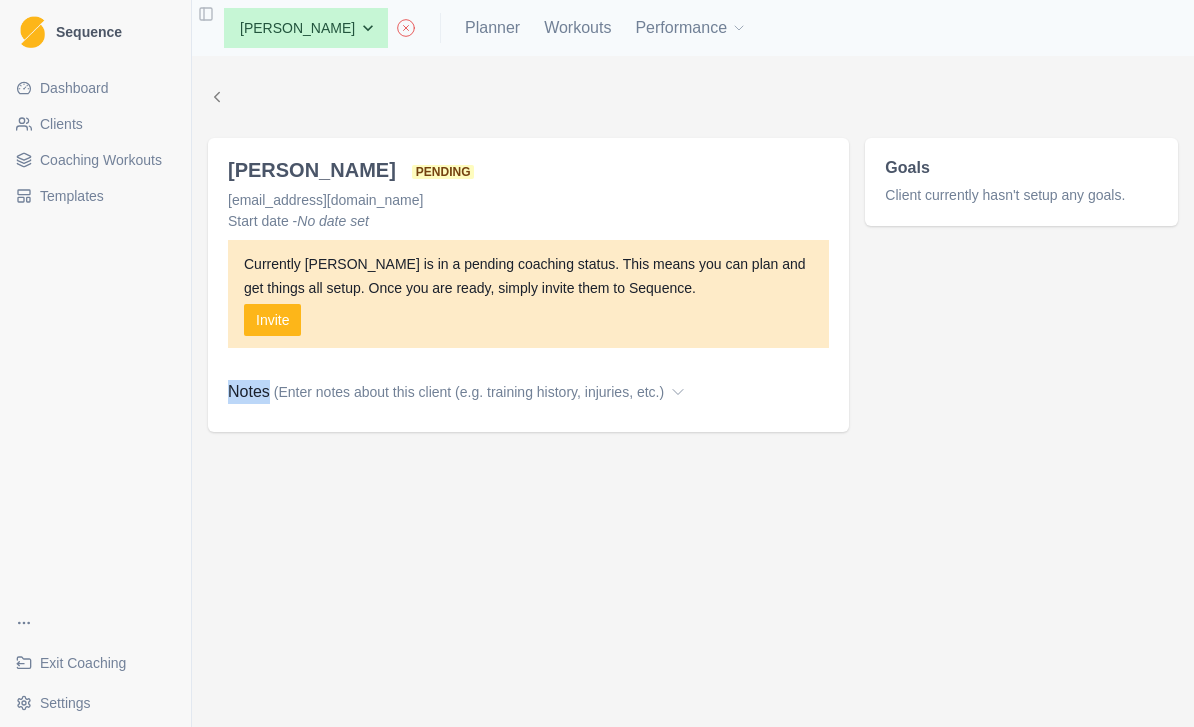 click on "Goals Client currently hasn't setup any goals." at bounding box center [1021, 285] 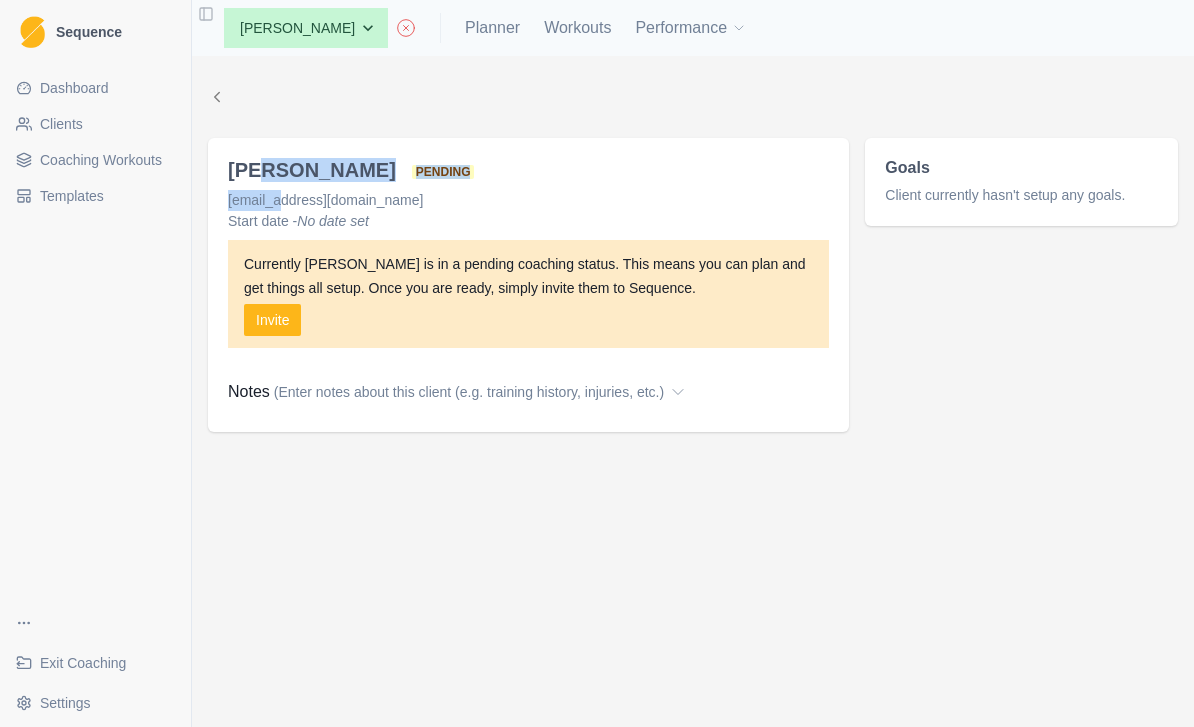 click on "Start date -  No date set" at bounding box center (528, 221) 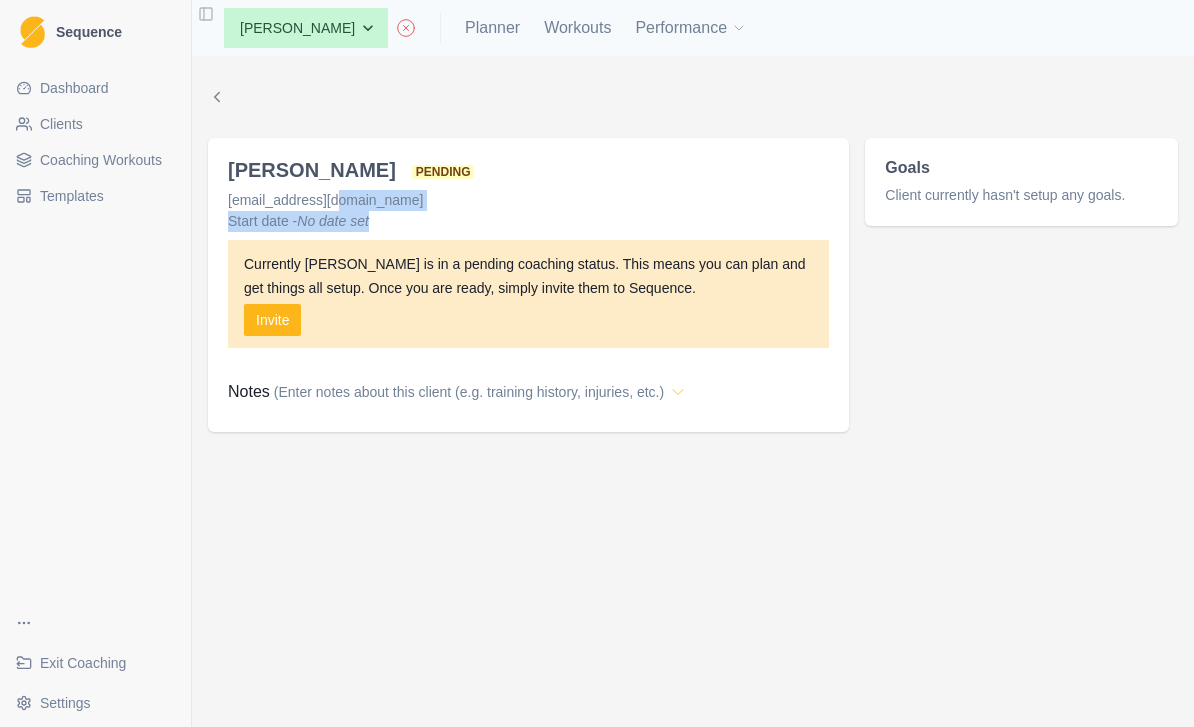 click 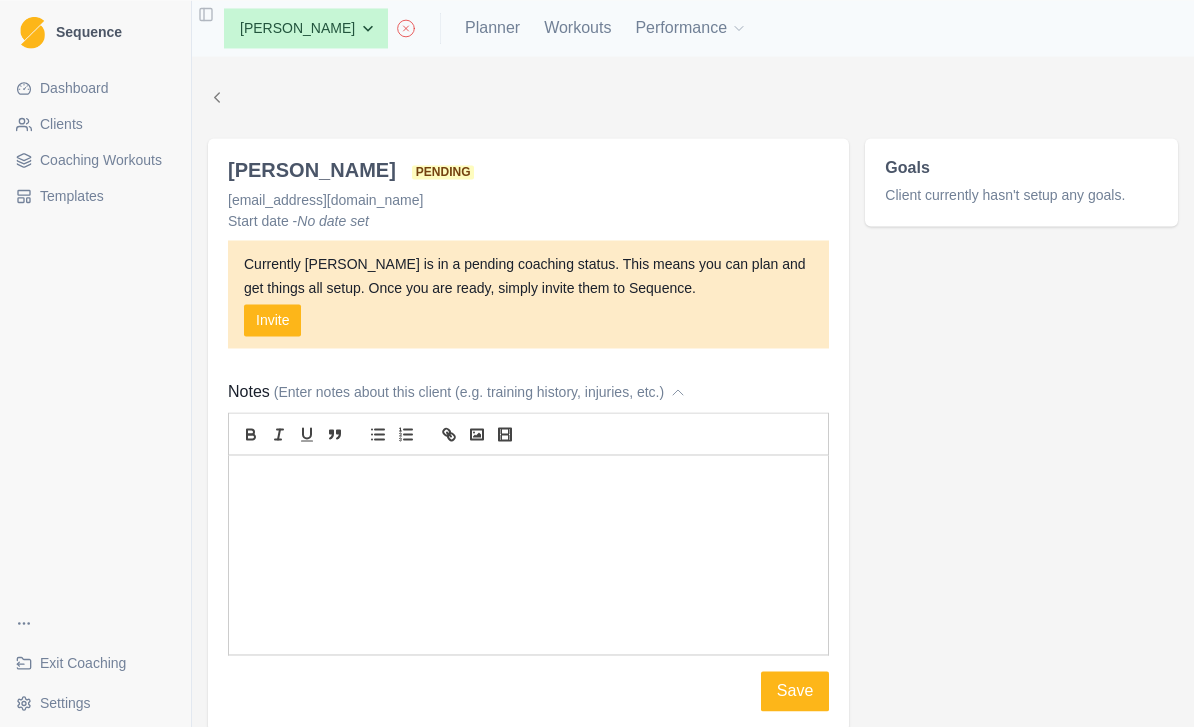 scroll, scrollTop: 0, scrollLeft: 0, axis: both 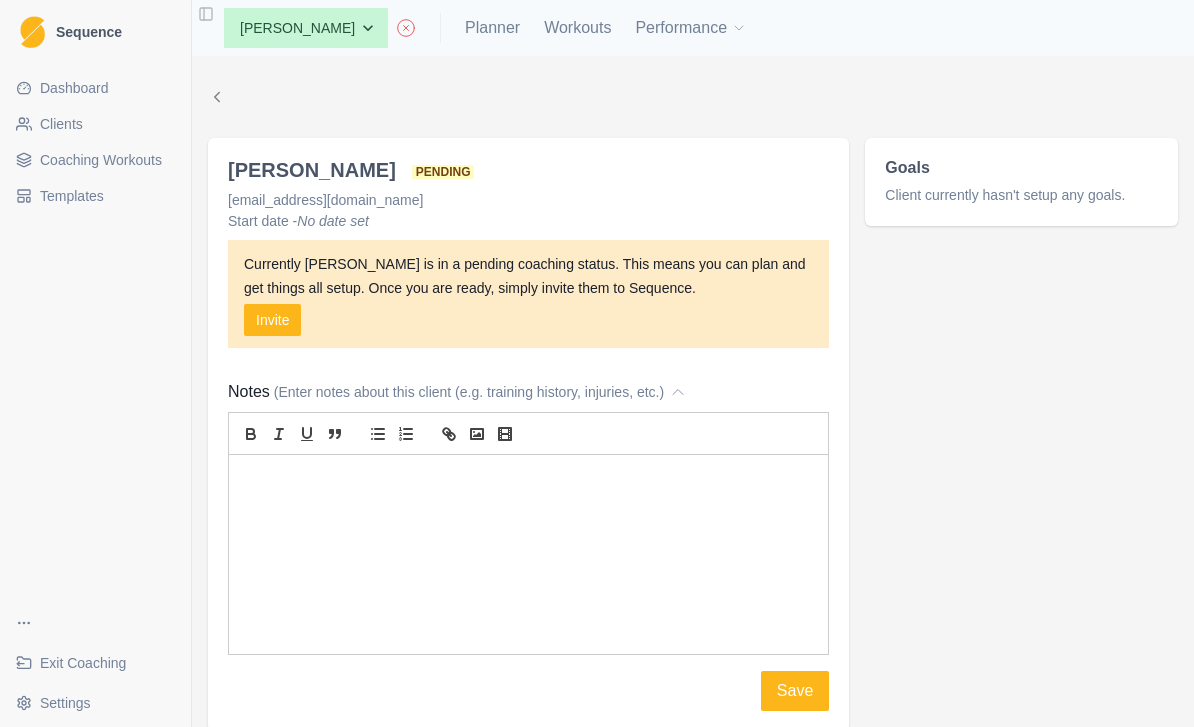 click on "Goals Client currently hasn't setup any goals." at bounding box center [1021, 434] 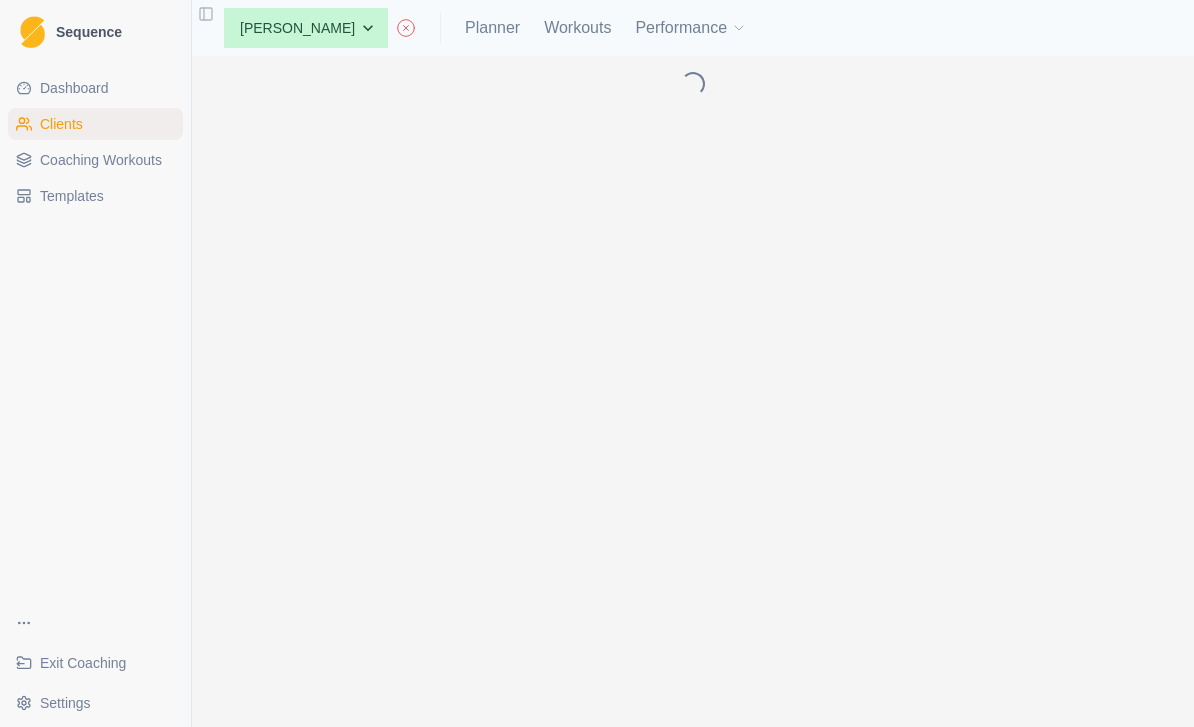 scroll, scrollTop: 0, scrollLeft: 0, axis: both 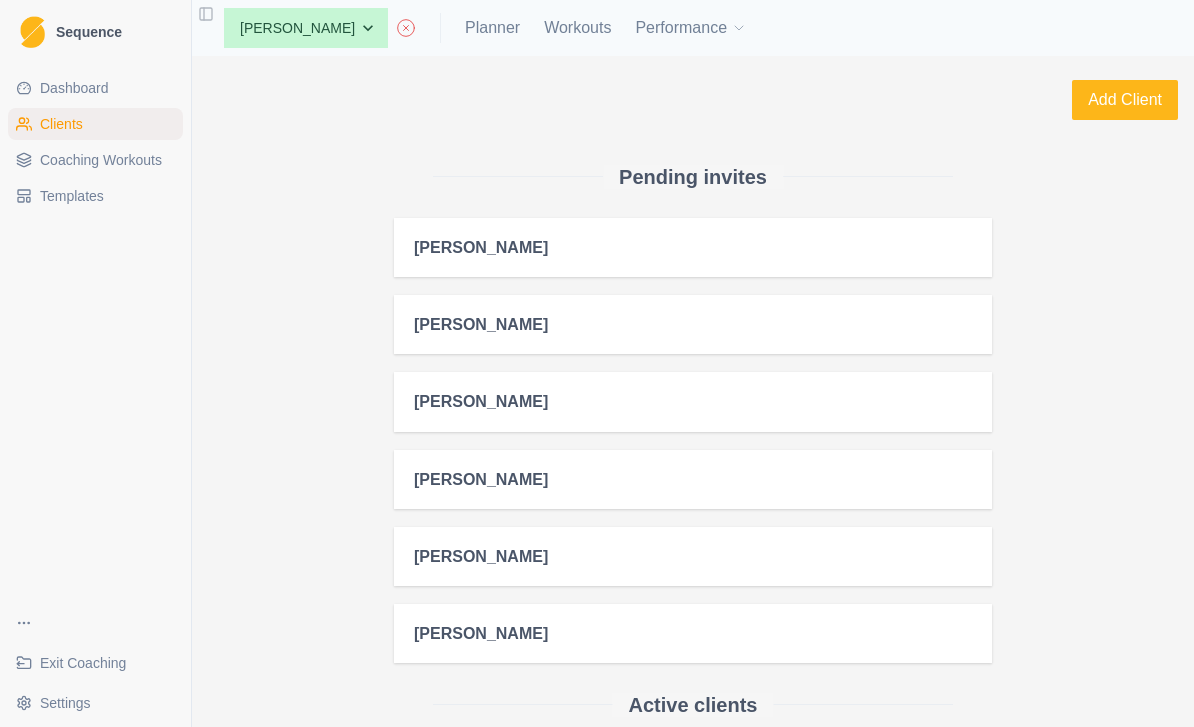 click 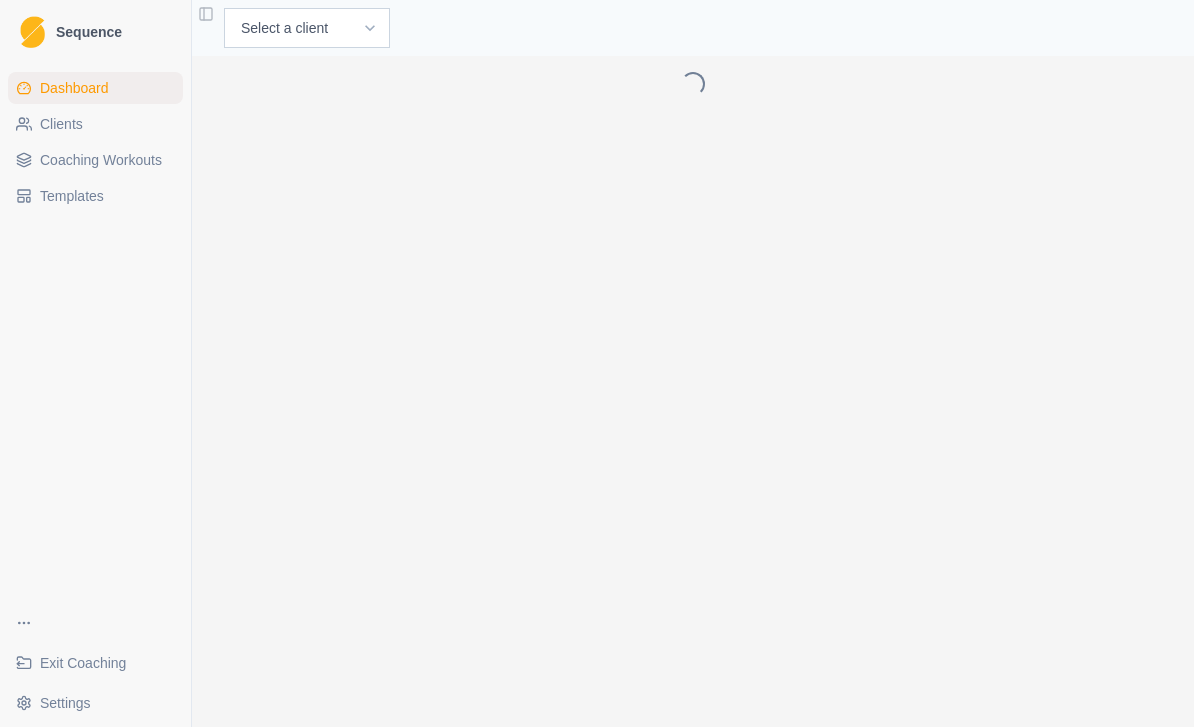 scroll, scrollTop: 0, scrollLeft: 0, axis: both 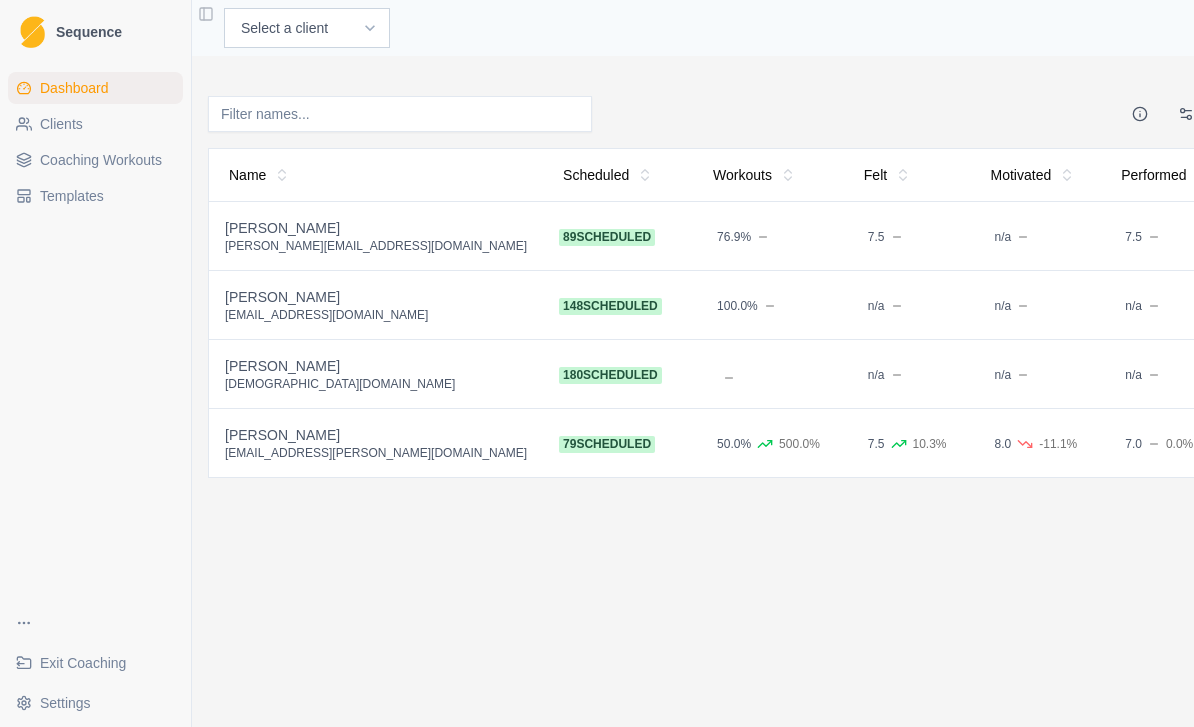 click on "Clients" at bounding box center (61, 124) 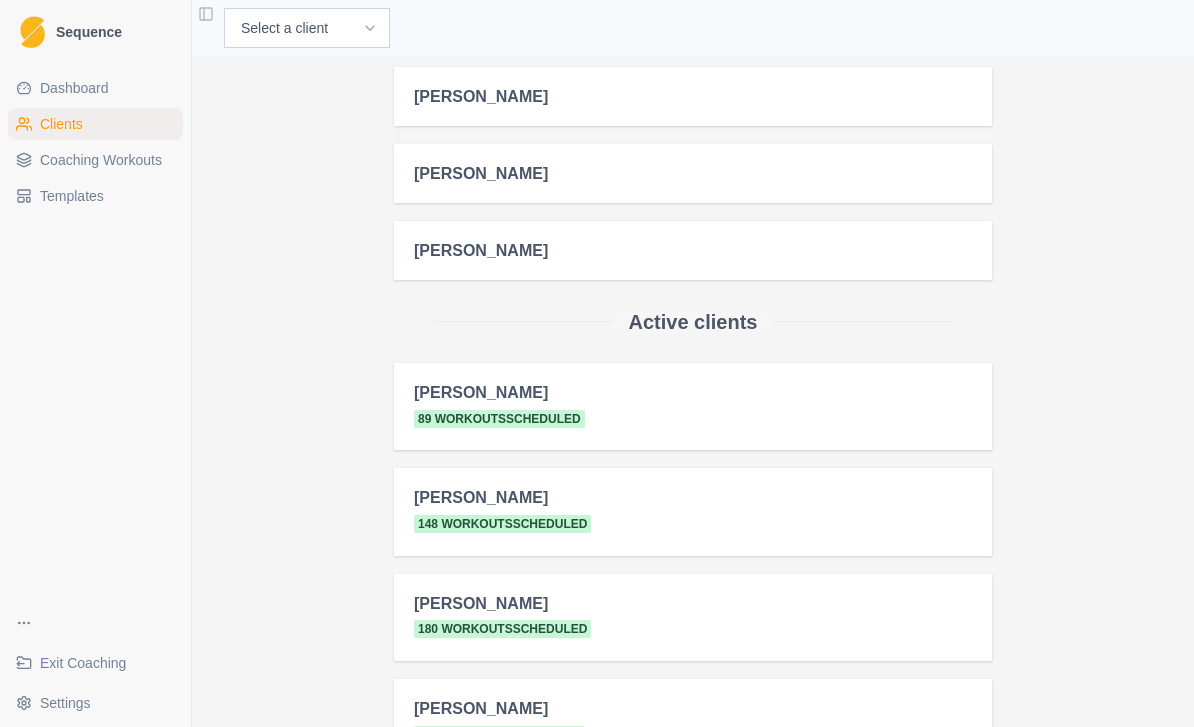 scroll, scrollTop: 381, scrollLeft: 0, axis: vertical 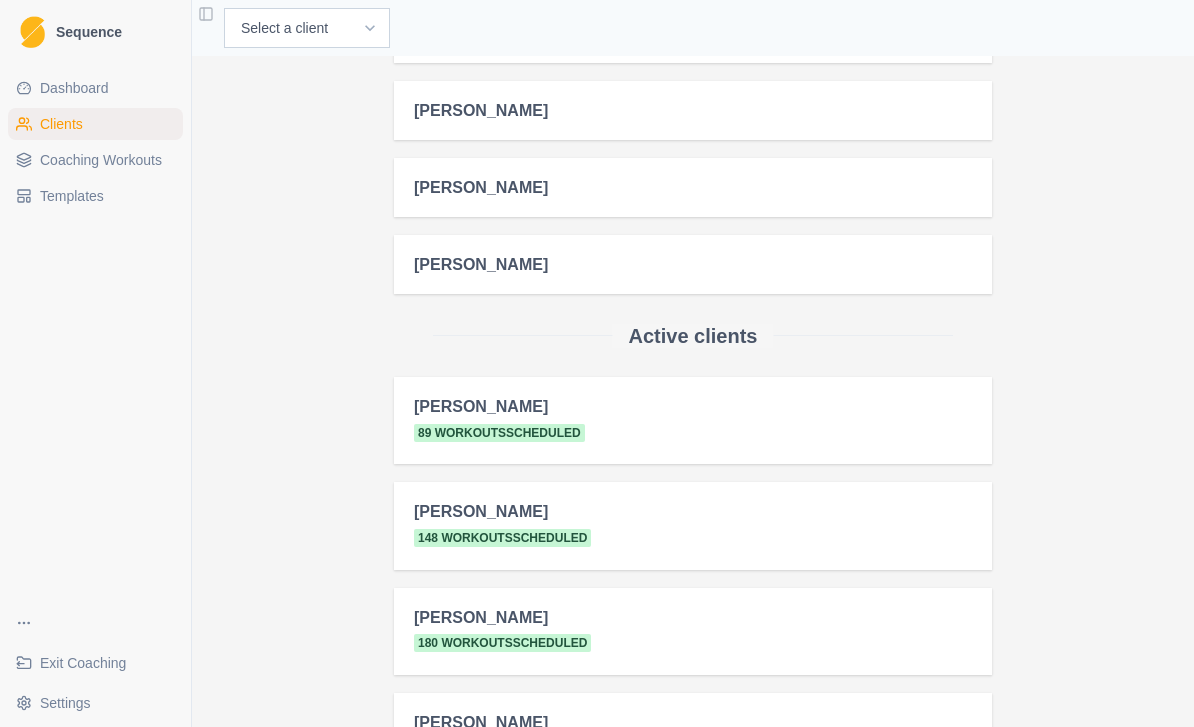 click on "Exit Coaching" at bounding box center [83, 663] 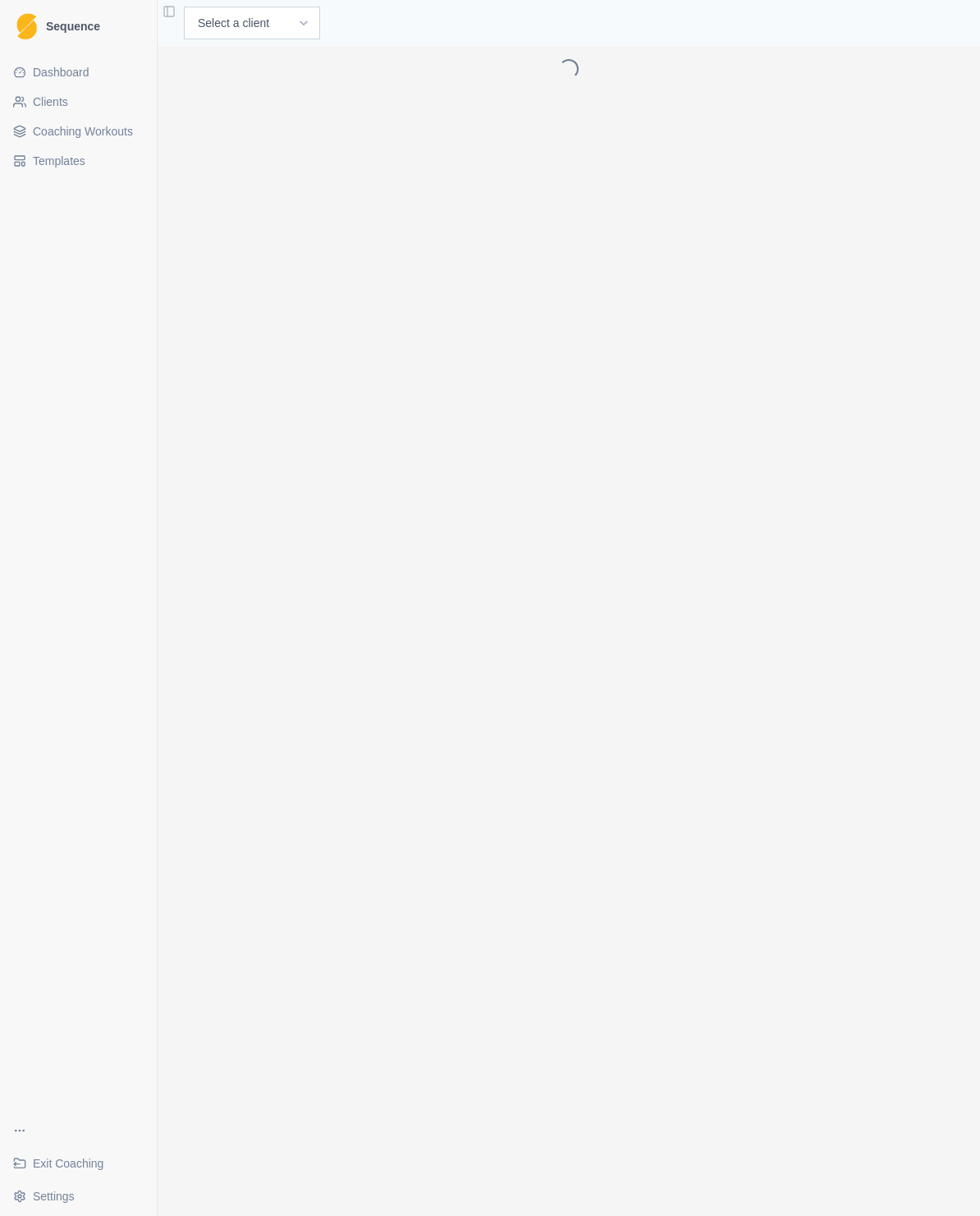 scroll, scrollTop: 0, scrollLeft: 0, axis: both 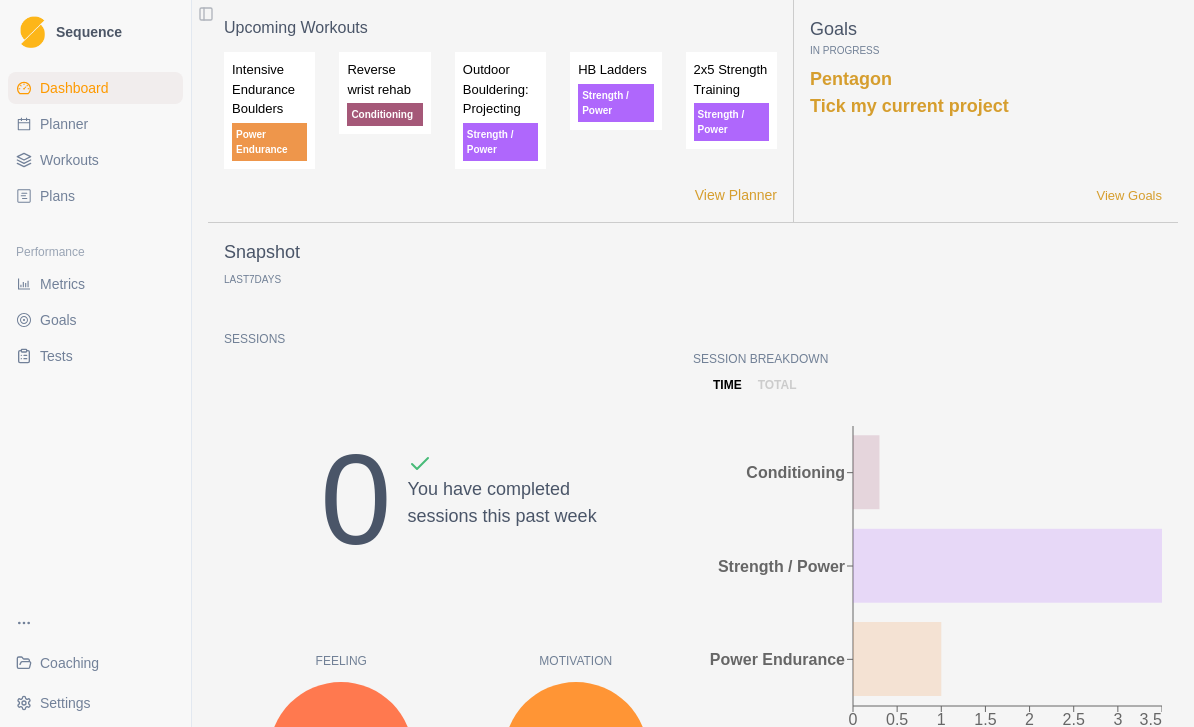 click on "Planner" at bounding box center (64, 124) 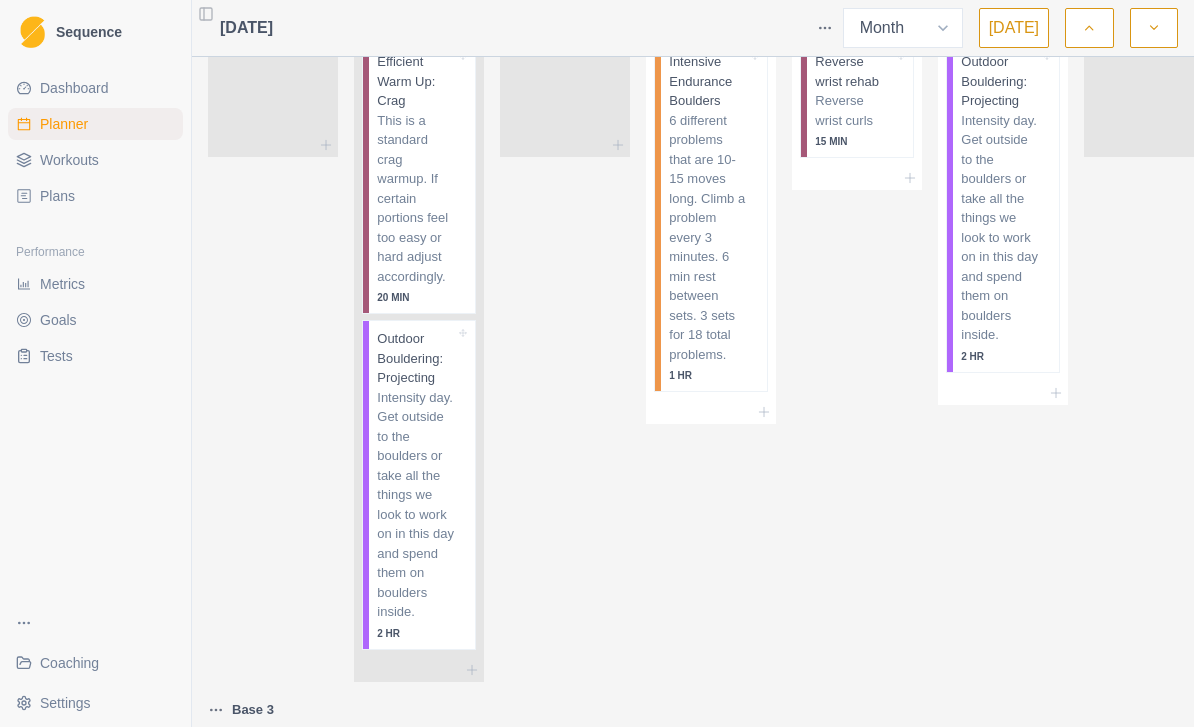 scroll, scrollTop: 25, scrollLeft: 0, axis: vertical 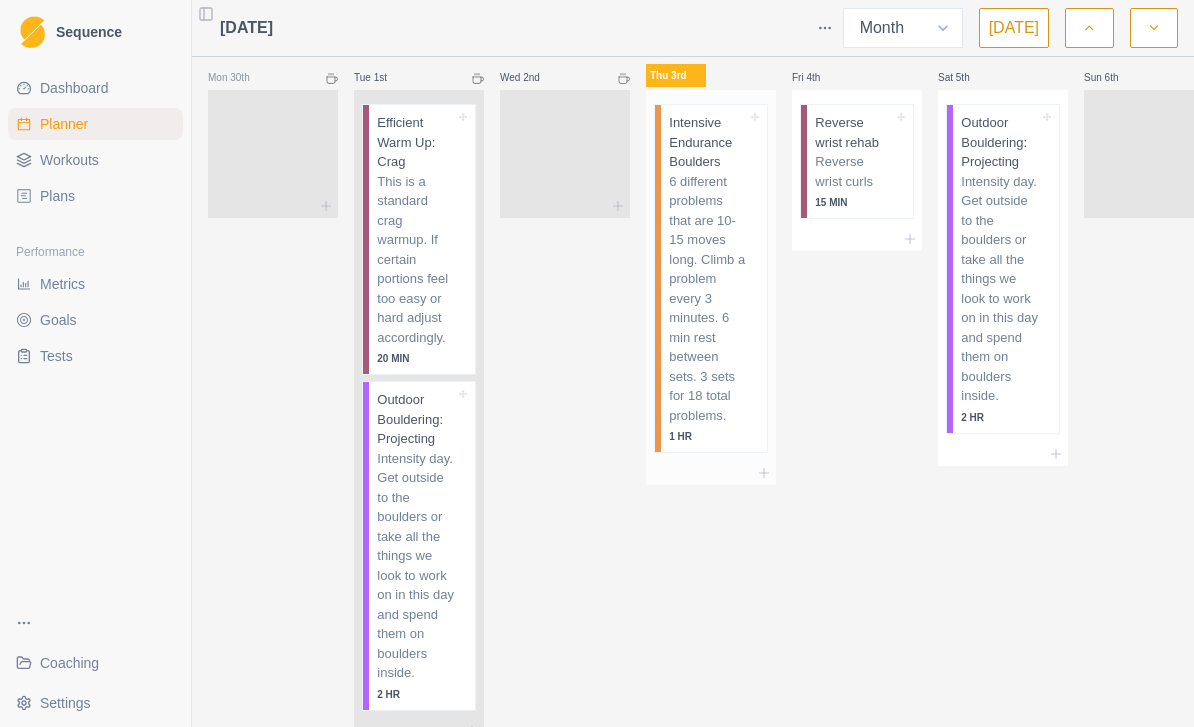 click on "6 different problems that are 10-15 moves long. Climb a problem every 3 minutes. 6 min rest between sets. 3 sets for 18 total problems." at bounding box center [708, 299] 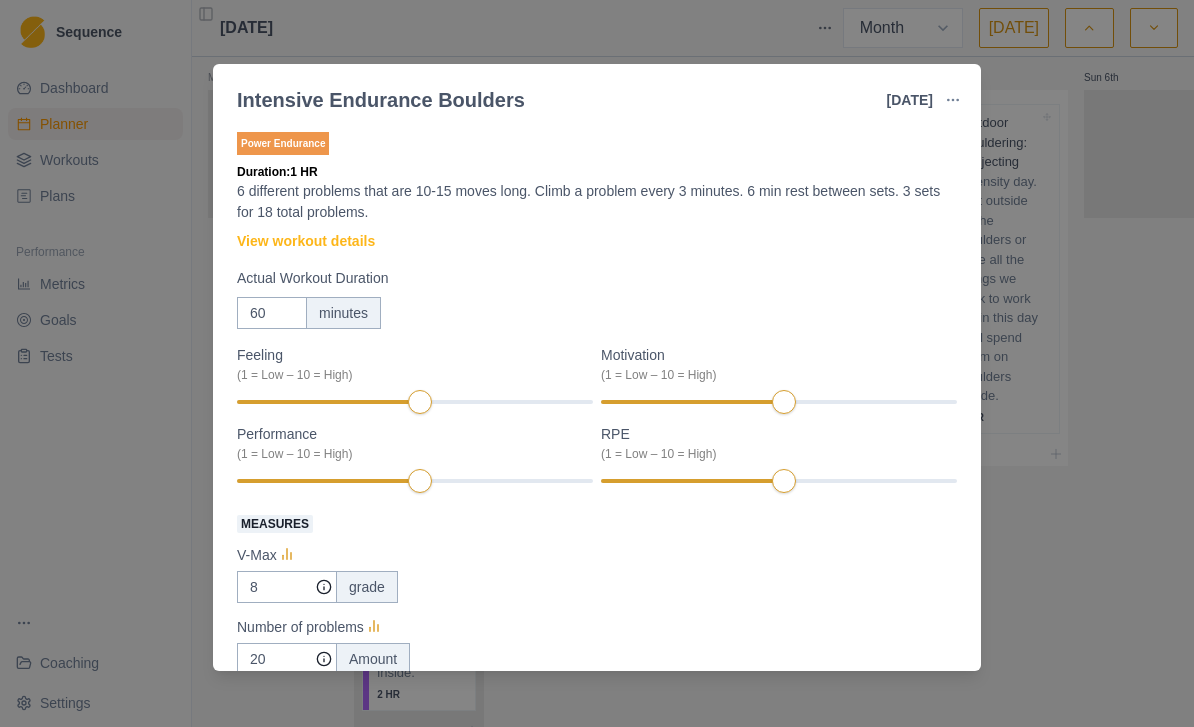 click on "Intensive Endurance Boulders 3 Jul 2025 Link To Goal View Workout Metrics Edit Original Workout Reschedule Workout Remove From Schedule Power Endurance Duration:  1 HR 6 different problems that are 10-15 moves long. Climb a problem every 3 minutes. 6 min rest between sets. 3 sets for 18 total problems. View workout details Actual Workout Duration 60 minutes Feeling (1 = Low – 10 = High) Motivation (1 = Low – 10 = High) Performance (1 = Low – 10 = High) RPE (1 = Low – 10 = High) Measures V-Max  8 grade Number of problems 20 Amount V-Average 4 grade Training Notes View previous training notes Mark as Incomplete Complete Workout" at bounding box center [597, 363] 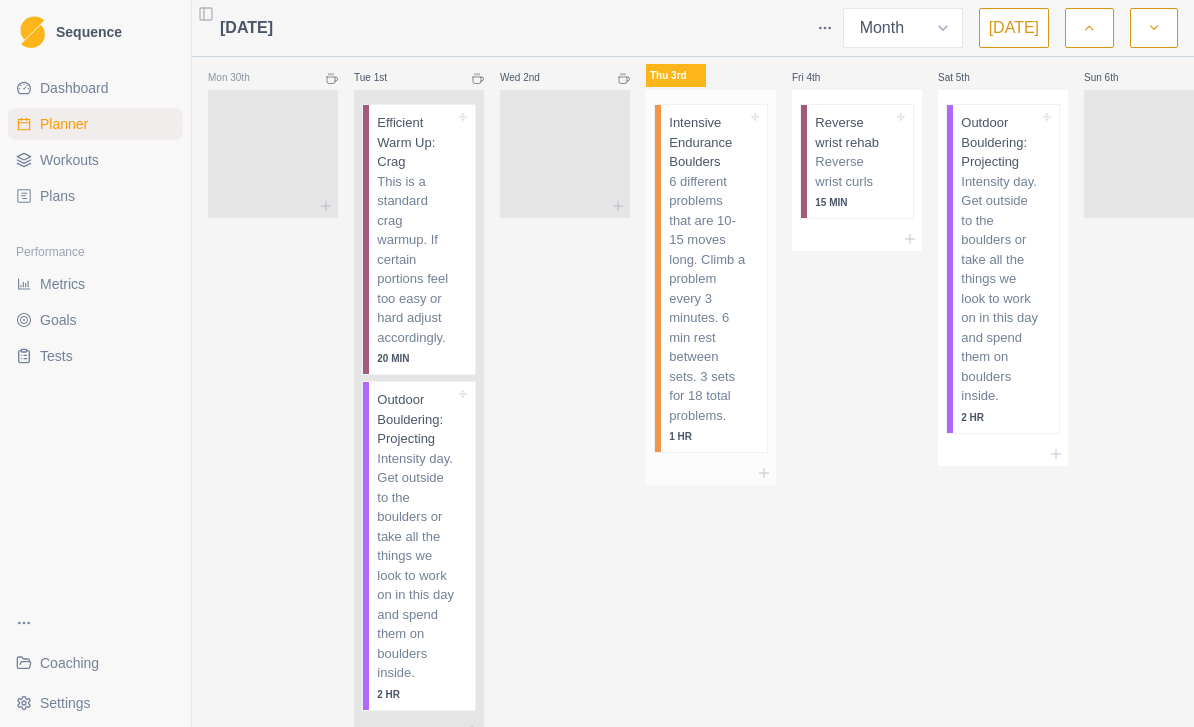 click on "6 different problems that are 10-15 moves long. Climb a problem every 3 minutes. 6 min rest between sets. 3 sets for 18 total problems." at bounding box center [708, 299] 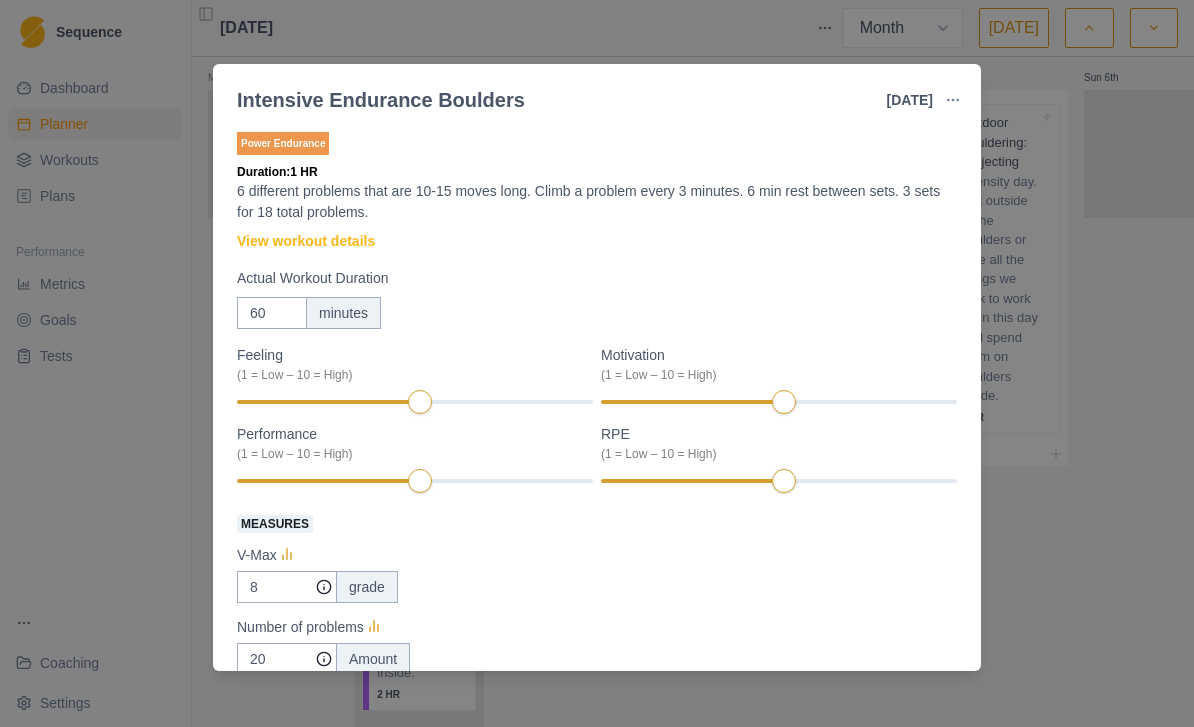 click at bounding box center [953, 100] 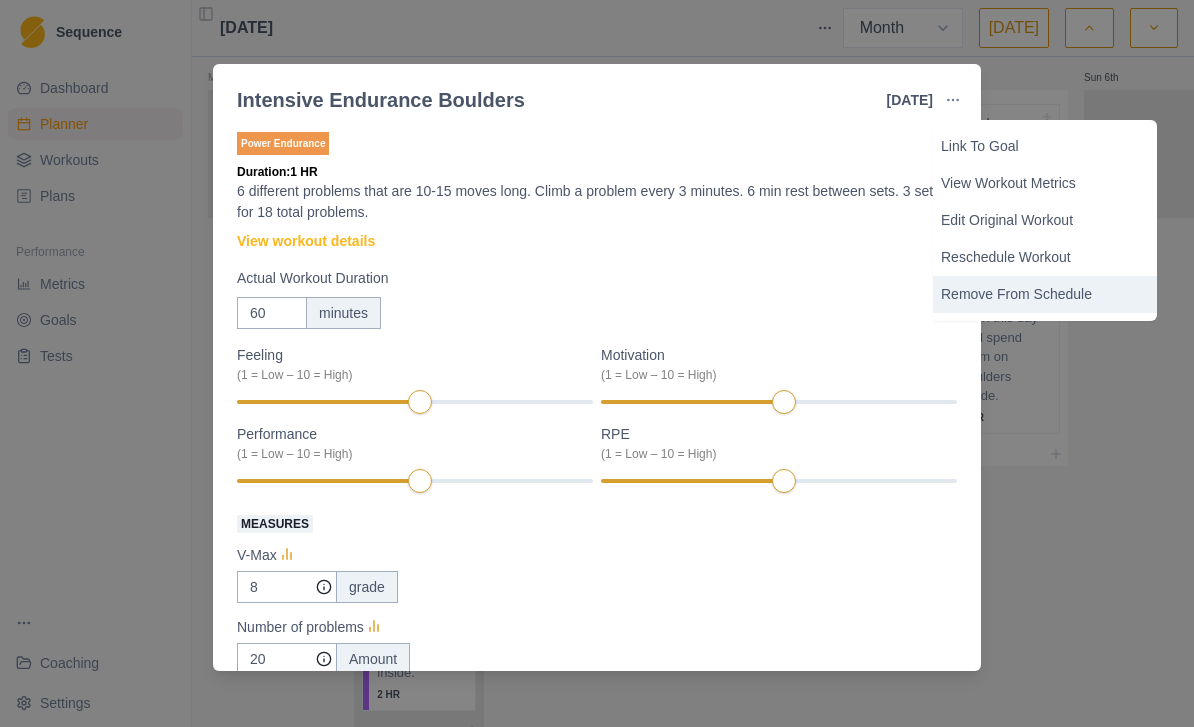 click on "Remove From Schedule" at bounding box center [1045, 294] 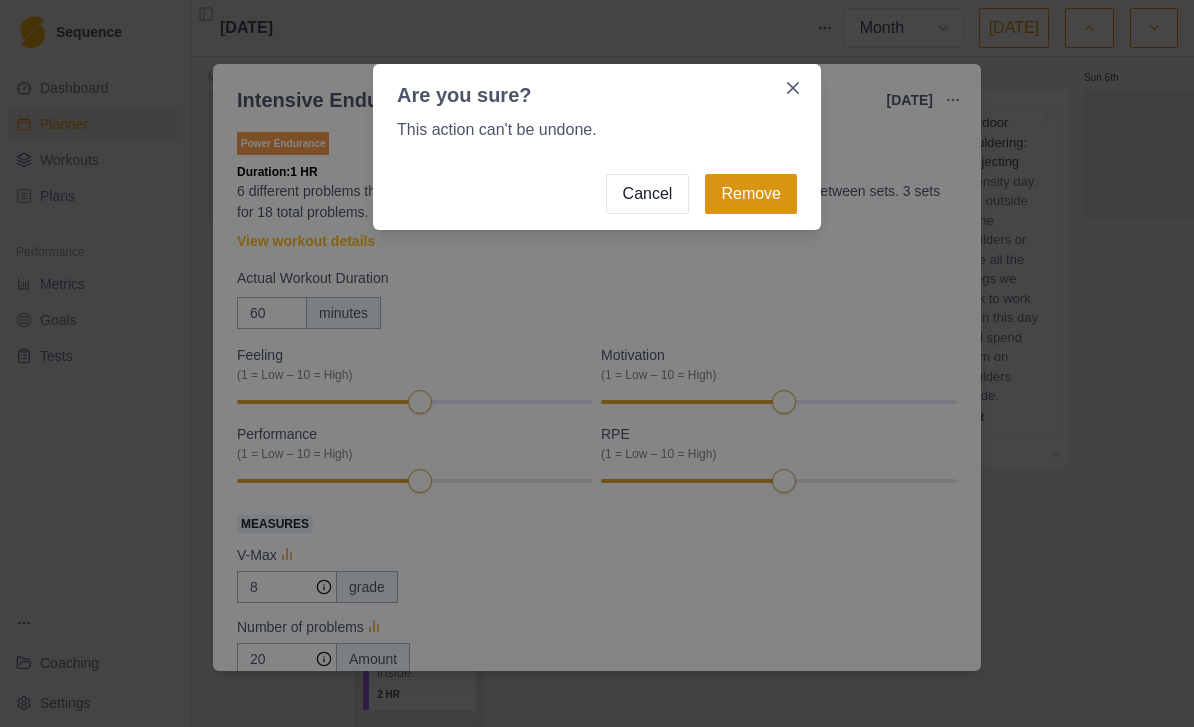 click on "Remove" at bounding box center [751, 194] 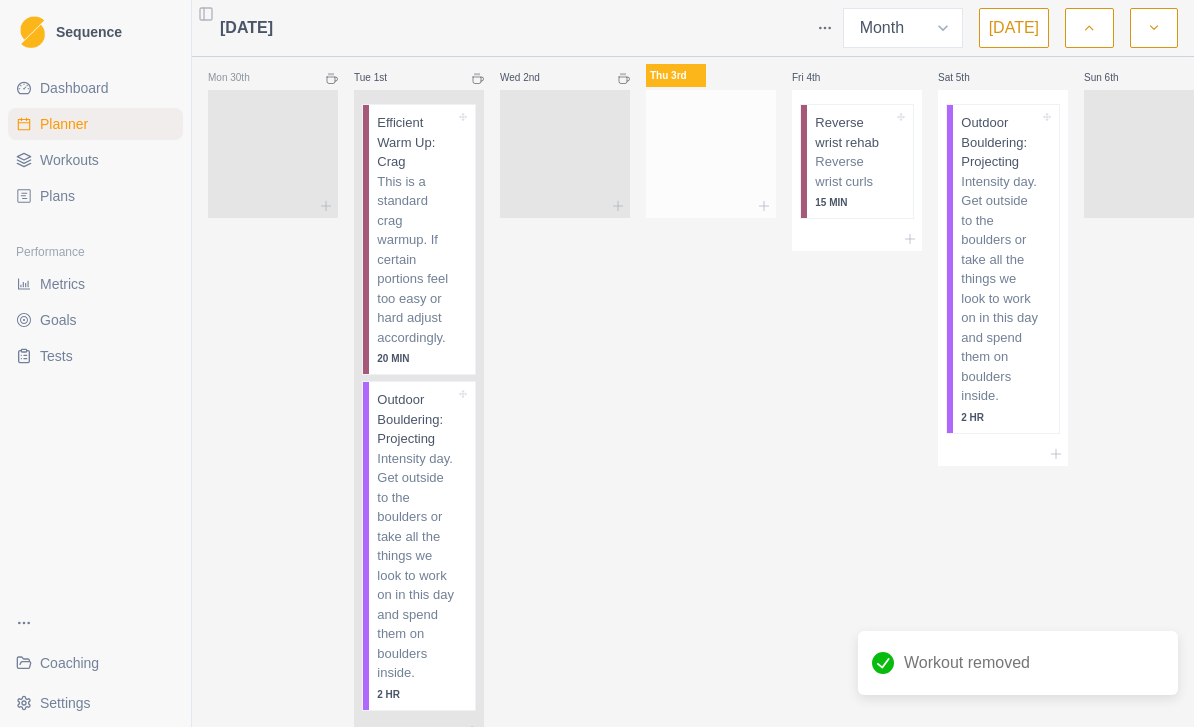 click at bounding box center (711, 150) 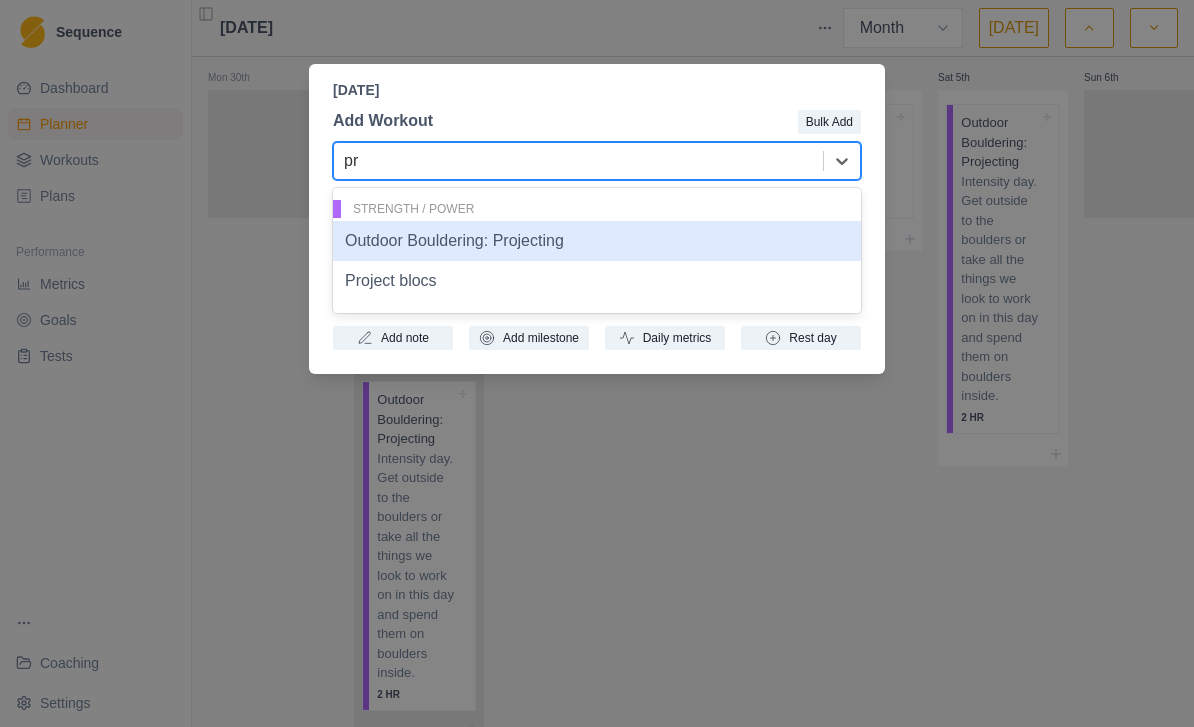type on "p" 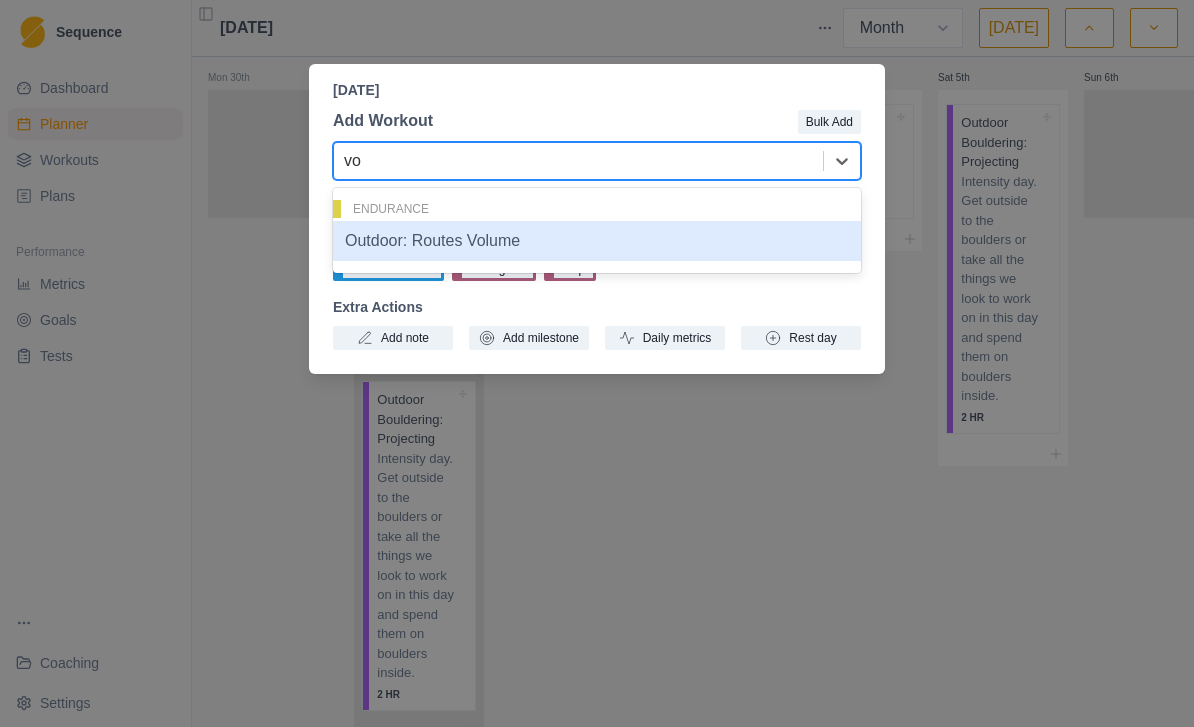 type on "v" 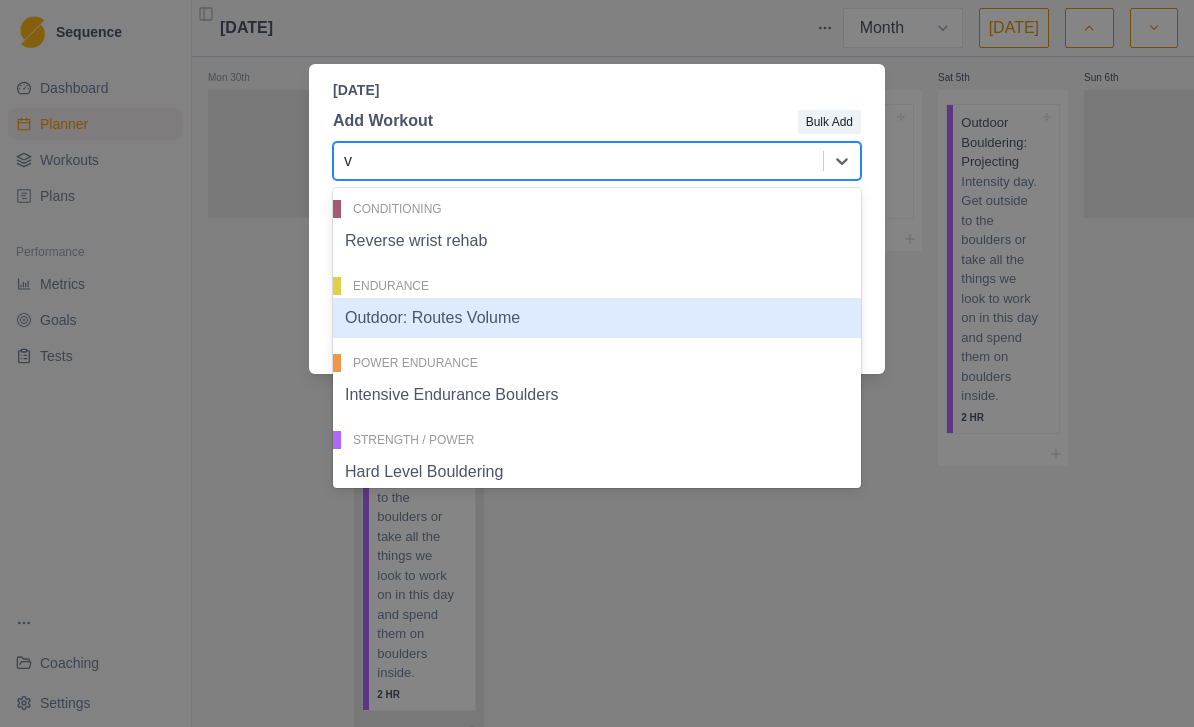 type 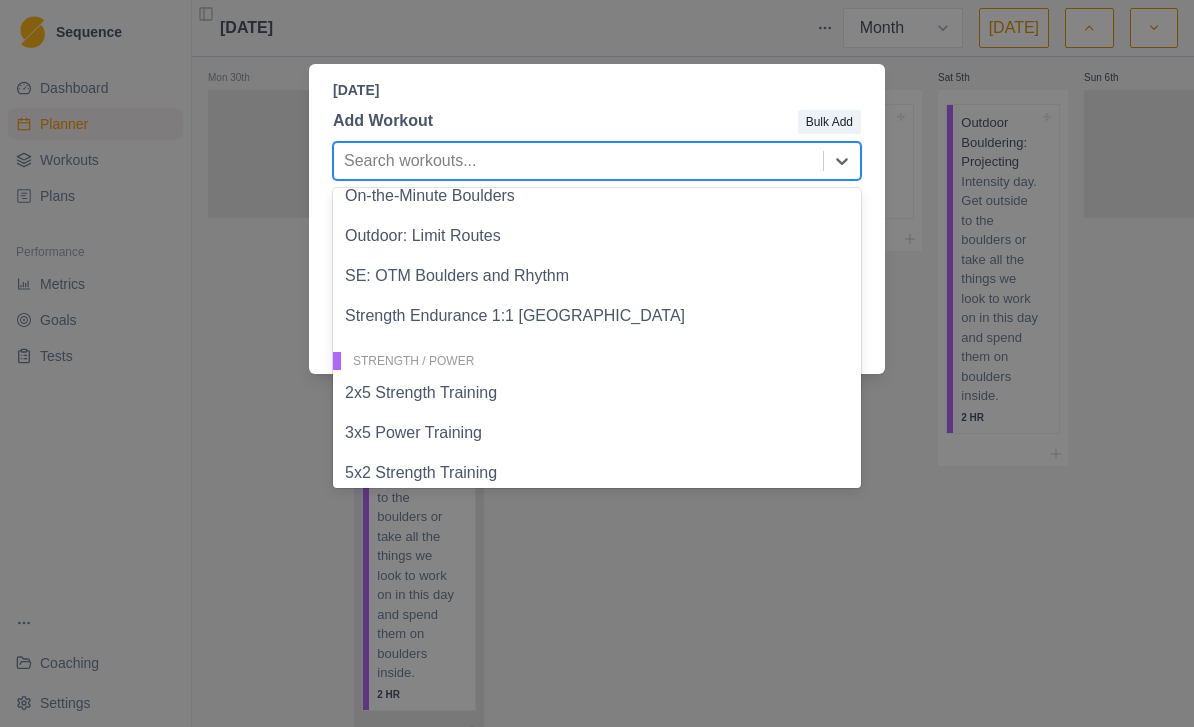 scroll, scrollTop: 1161, scrollLeft: 0, axis: vertical 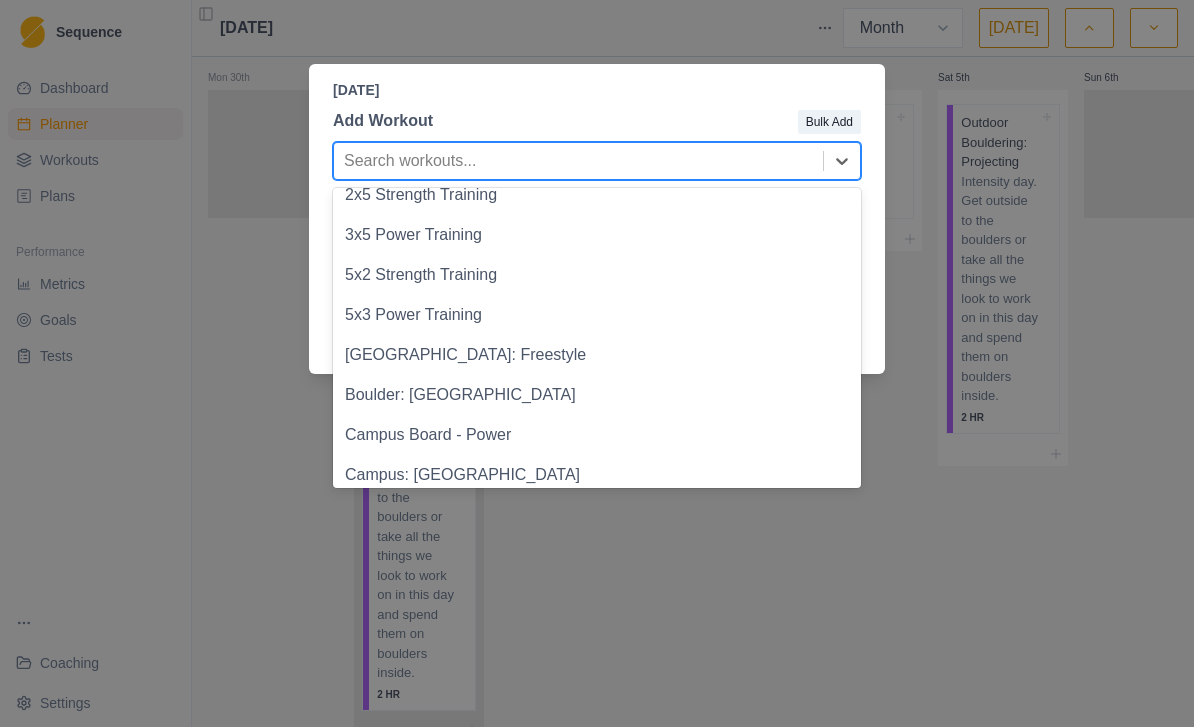 click on "Boulder: Freestyle" at bounding box center [597, 355] 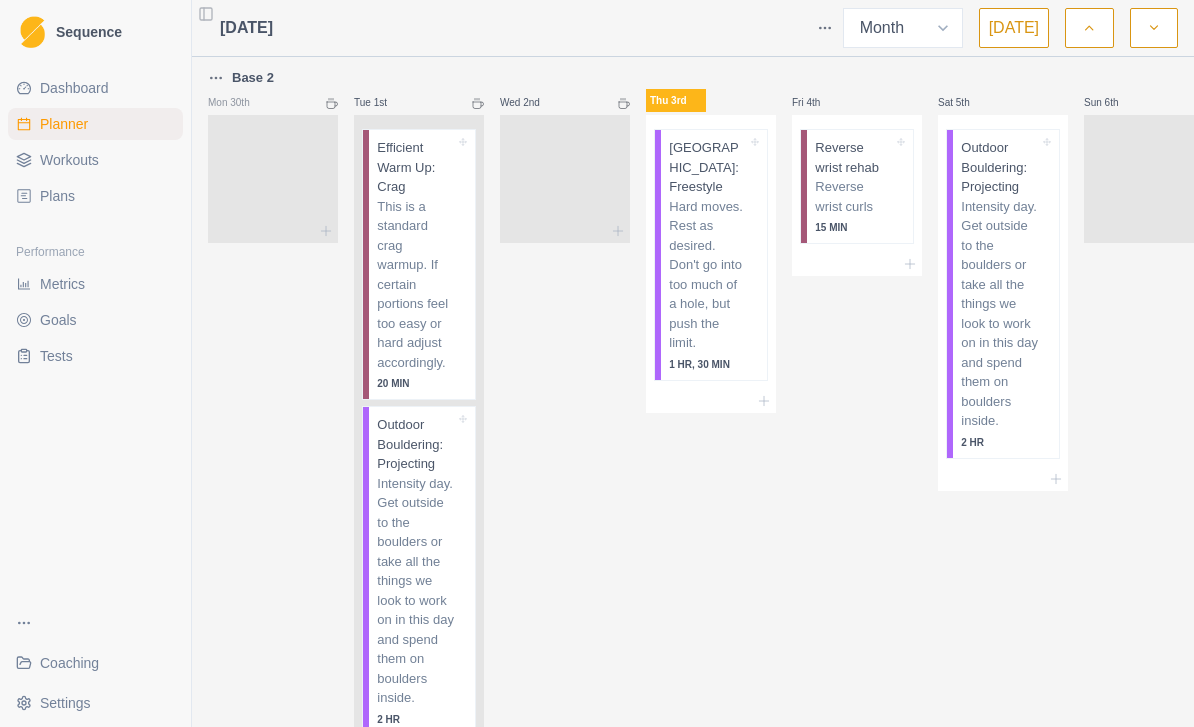 scroll, scrollTop: 0, scrollLeft: 0, axis: both 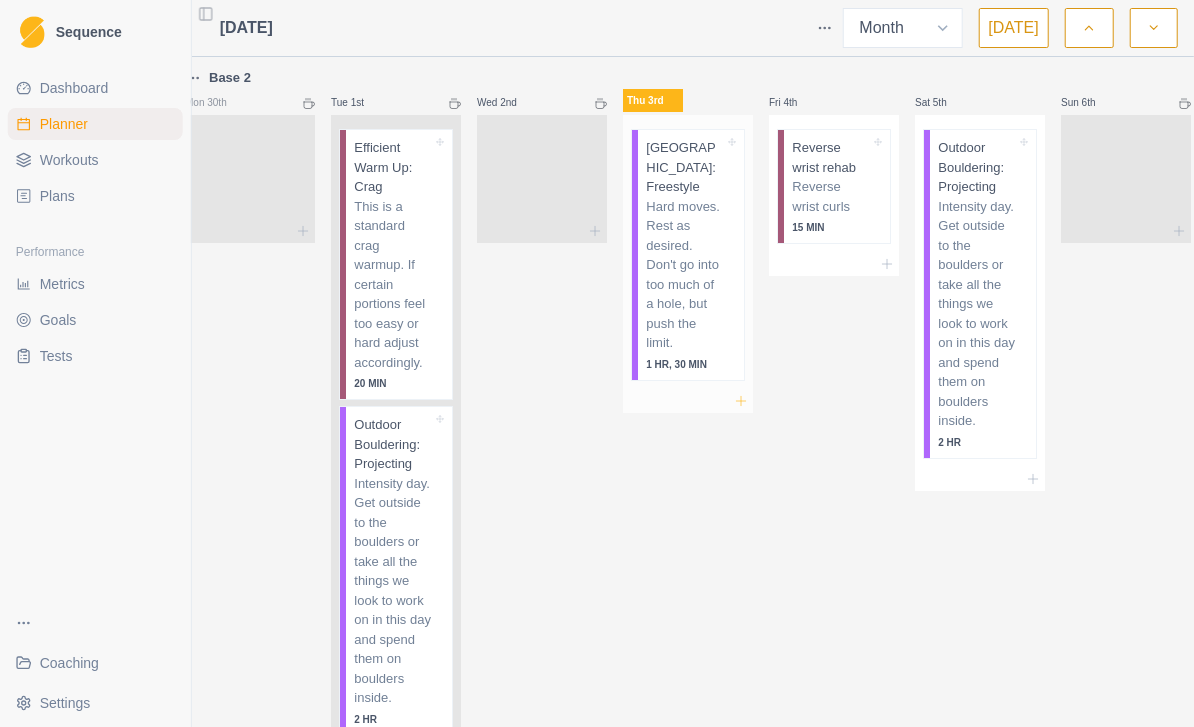 click 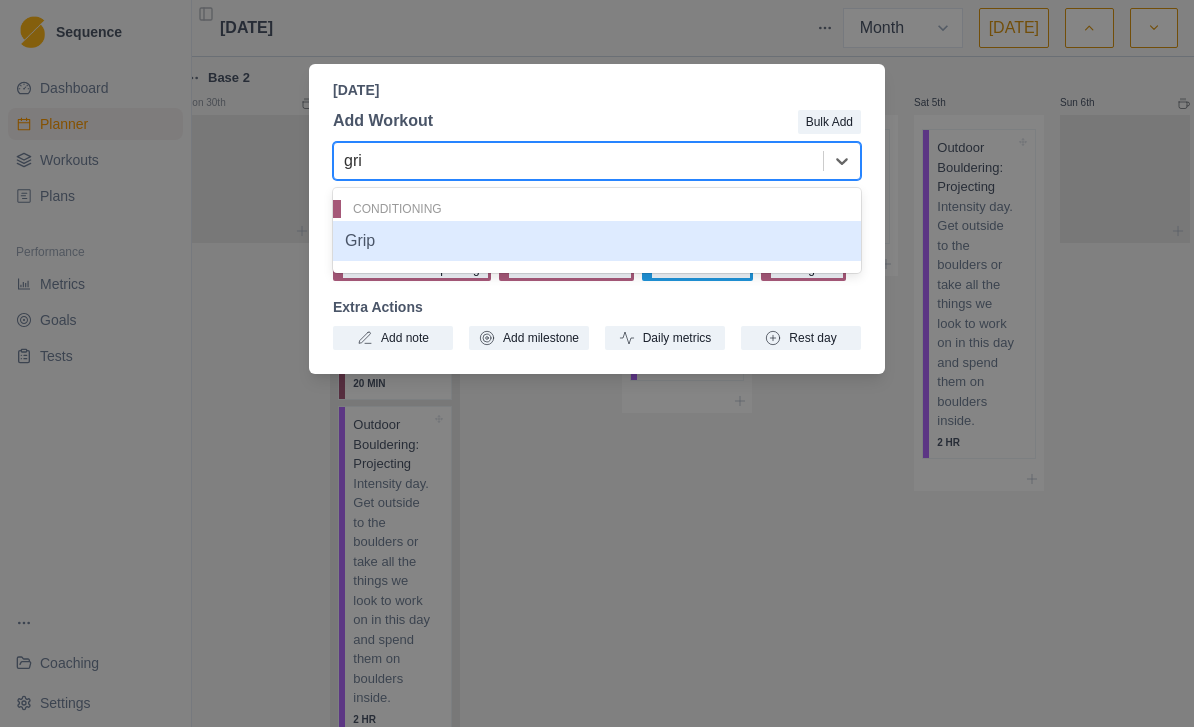 type on "grip" 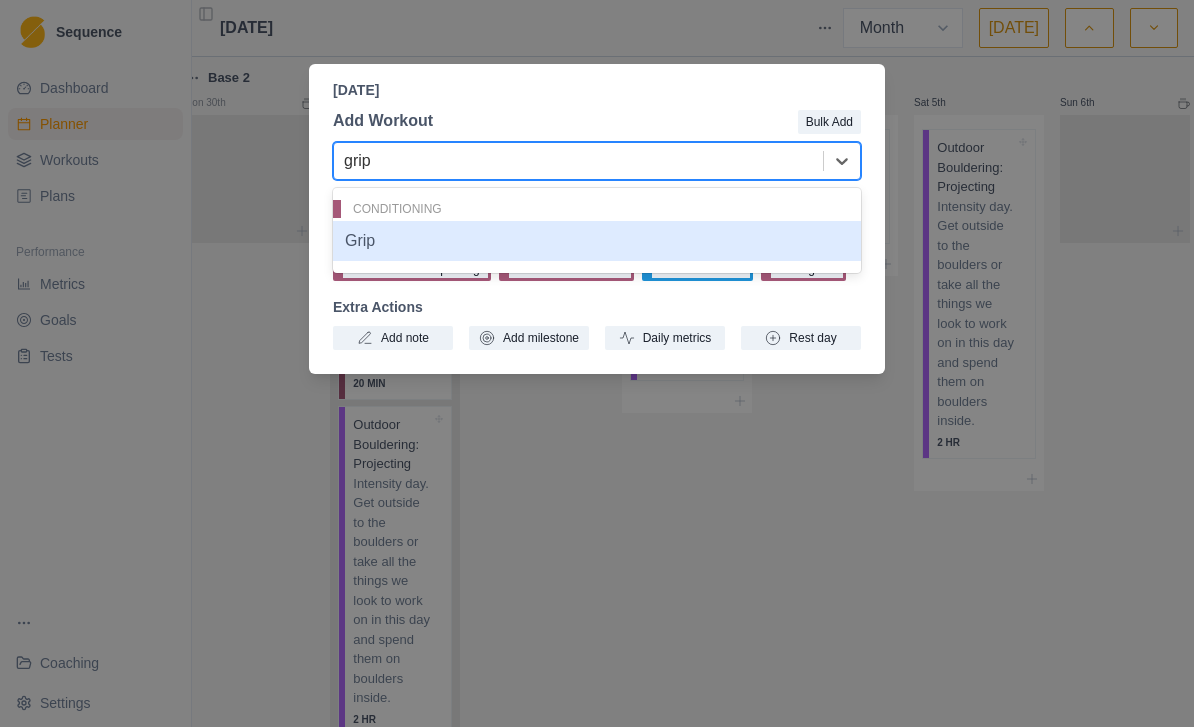 click on "Grip" at bounding box center (597, 241) 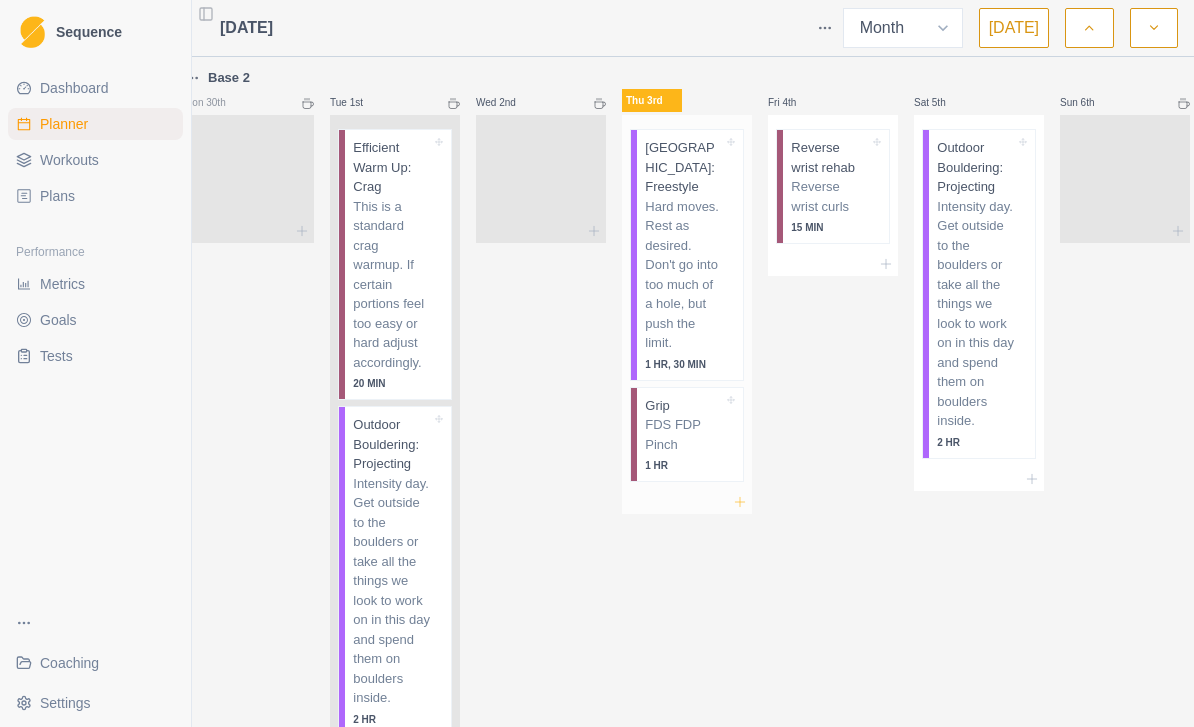 click 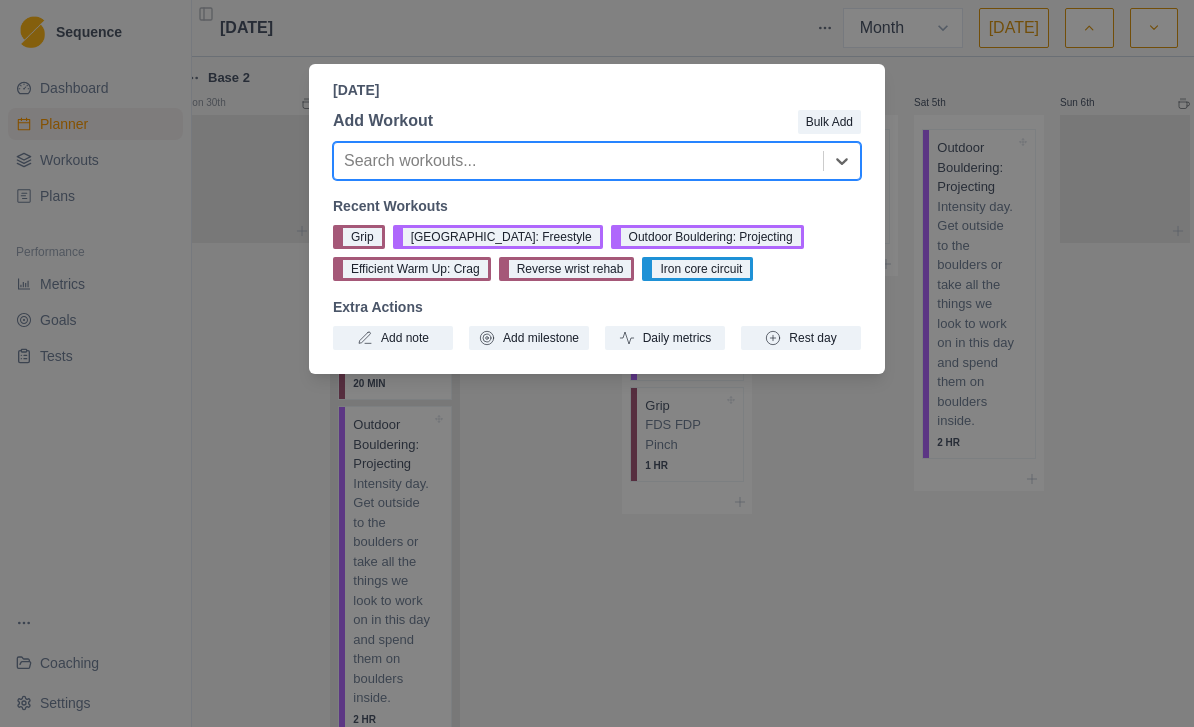 click on "Thursday, July 3rd, 2025 Add Workout Bulk Add Search workouts... Recent Workouts Grip  Boulder: Freestyle Outdoor Bouldering: Projecting Efficient Warm Up: Crag Reverse wrist rehab Iron core circuit  Extra Actions Add note Add milestone Daily metrics Rest day" at bounding box center (597, 363) 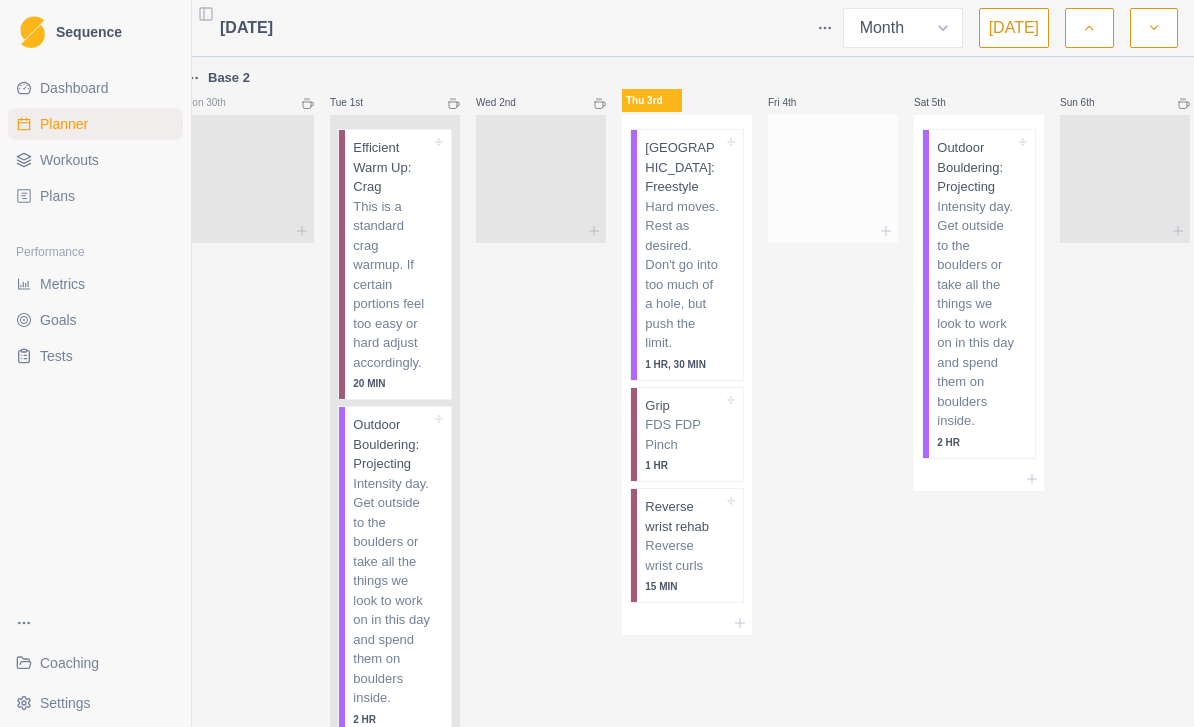 click at bounding box center [833, 175] 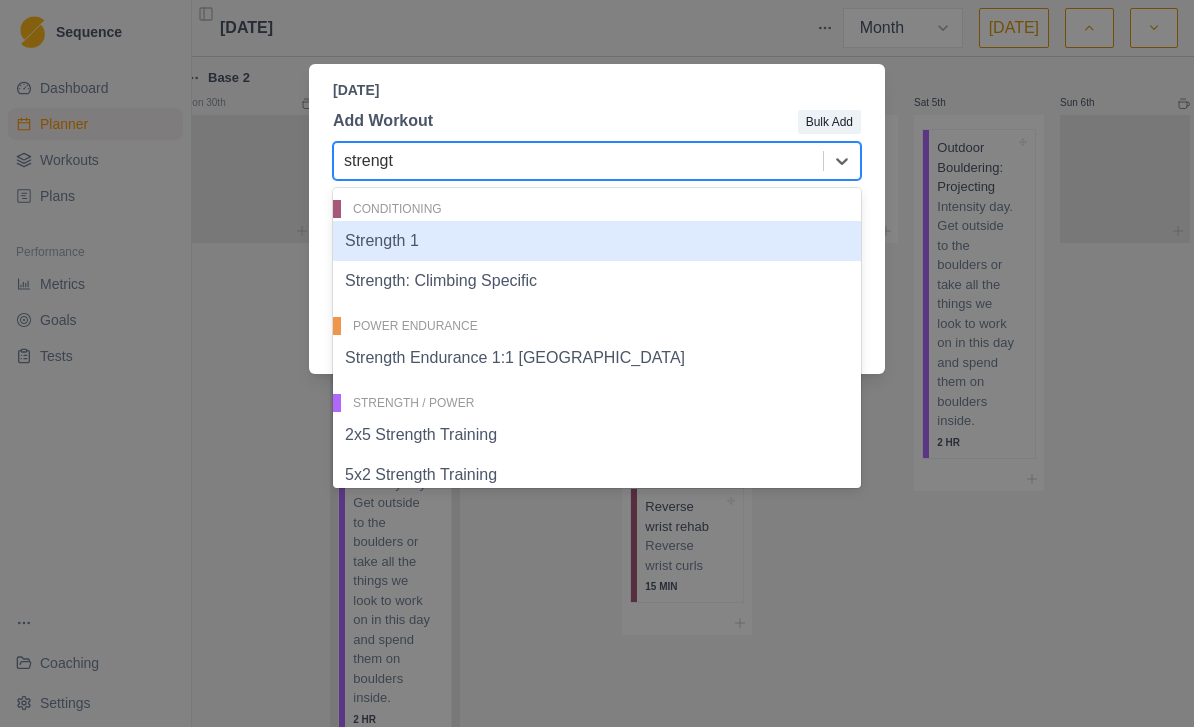 type on "strength" 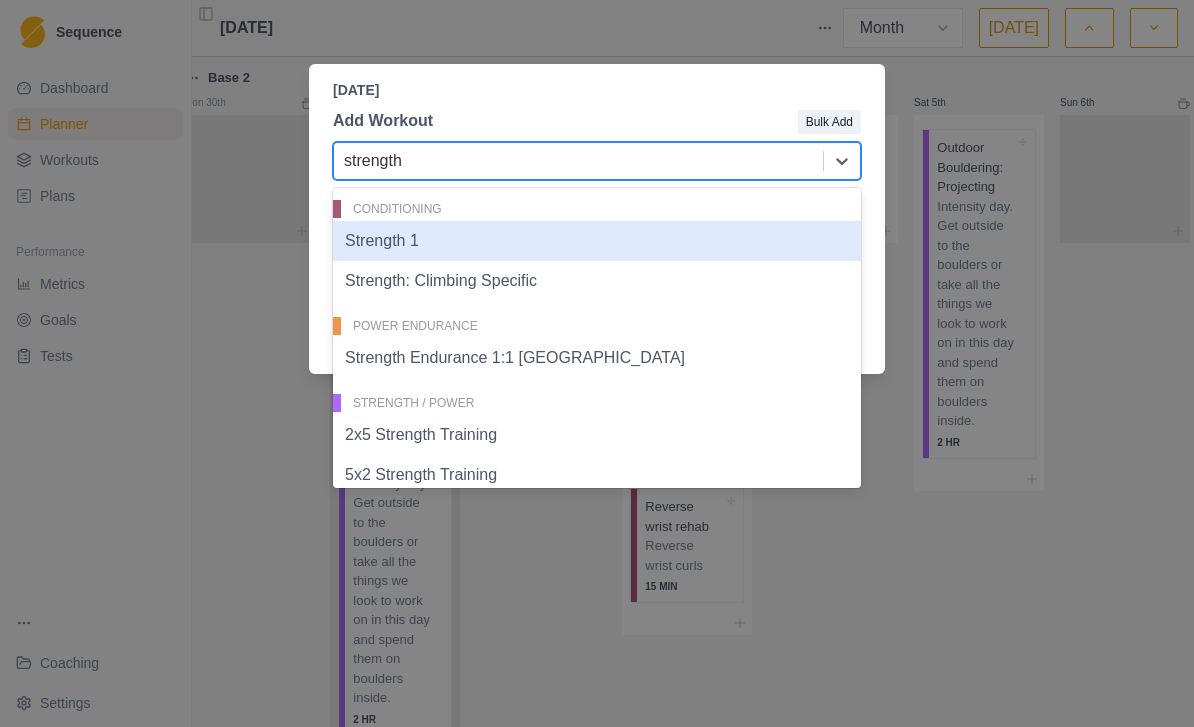 click on "Strength 1" at bounding box center (597, 241) 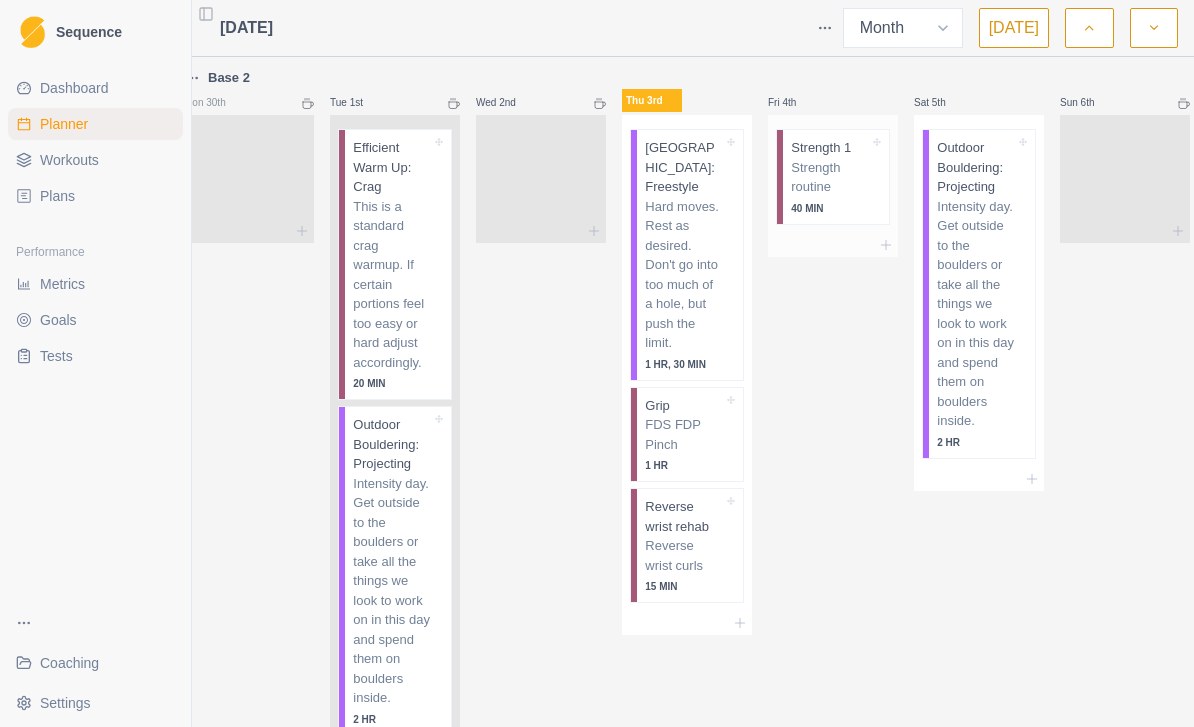 click on "Strength routine" at bounding box center [830, 177] 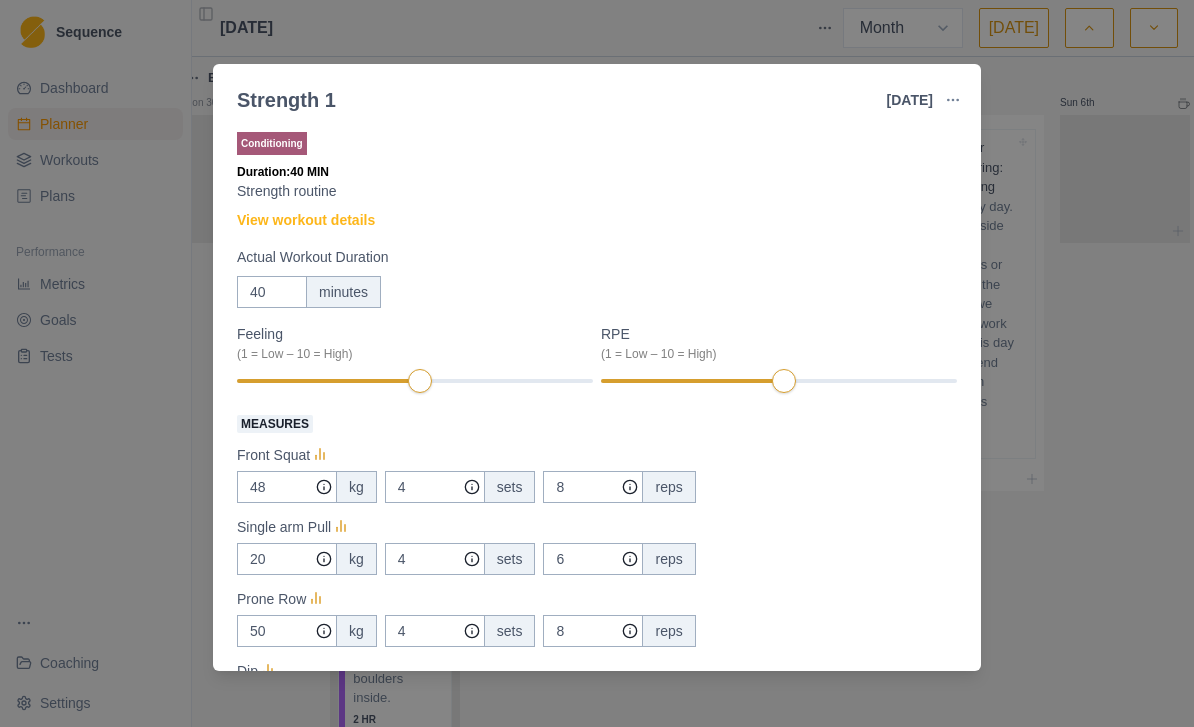 scroll, scrollTop: 0, scrollLeft: 0, axis: both 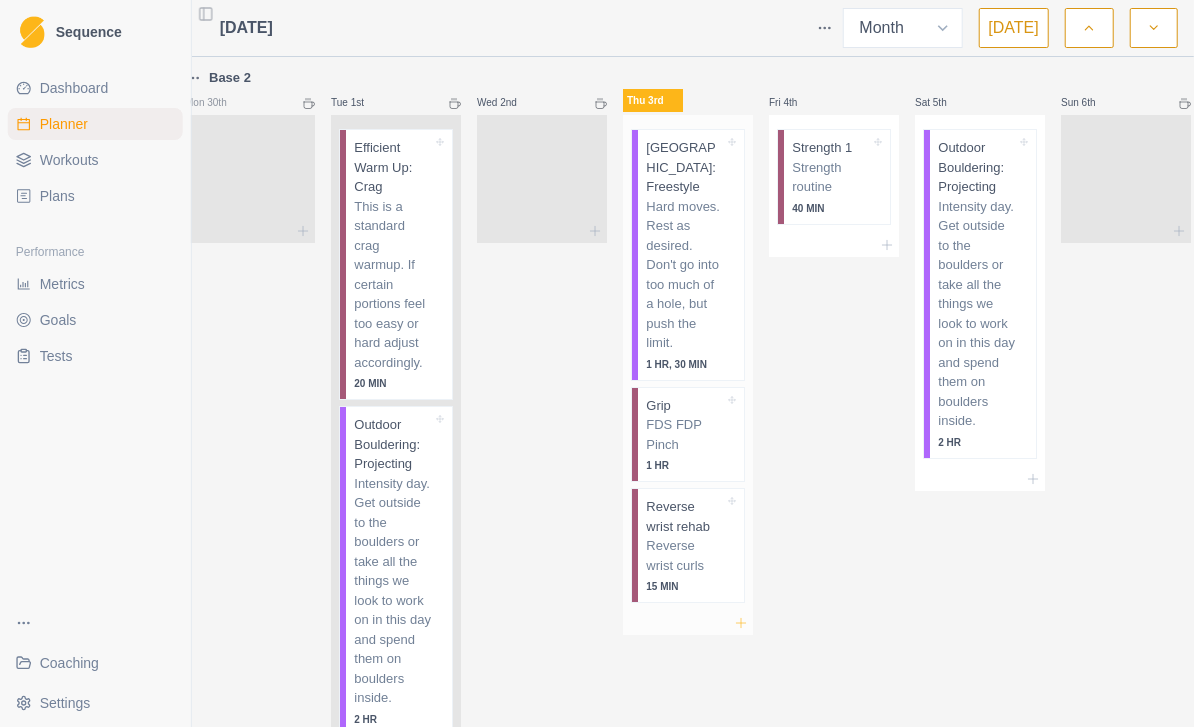 click 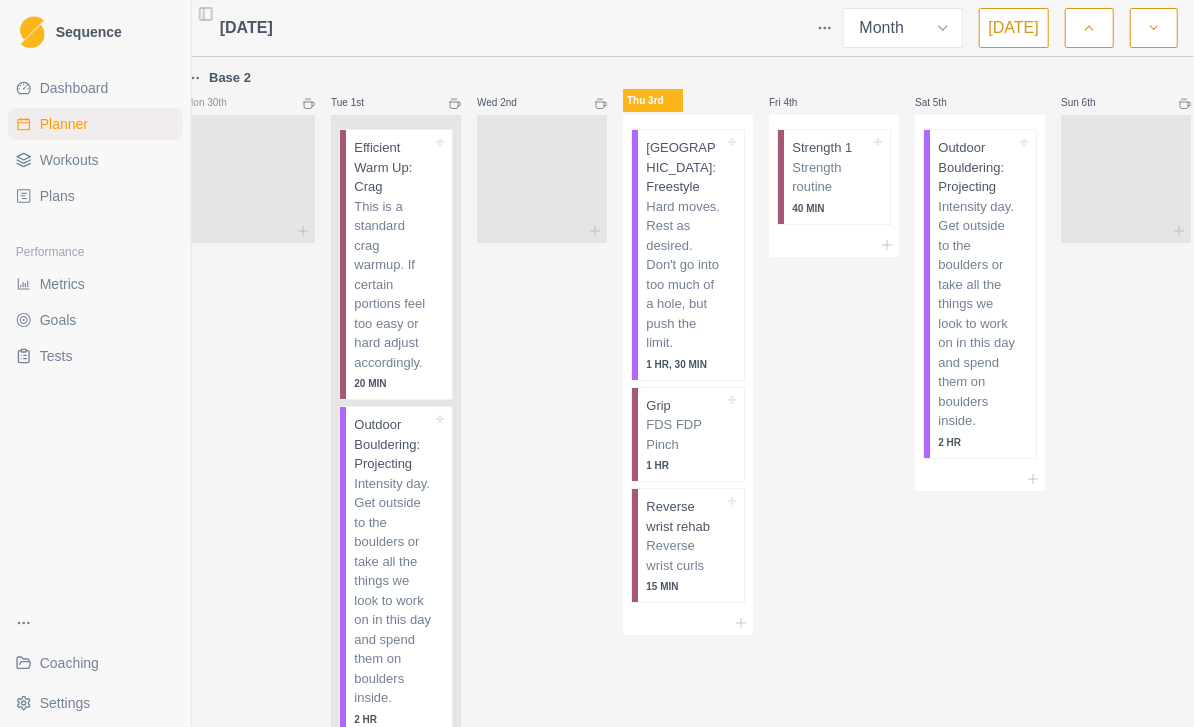 scroll, scrollTop: 0, scrollLeft: 24, axis: horizontal 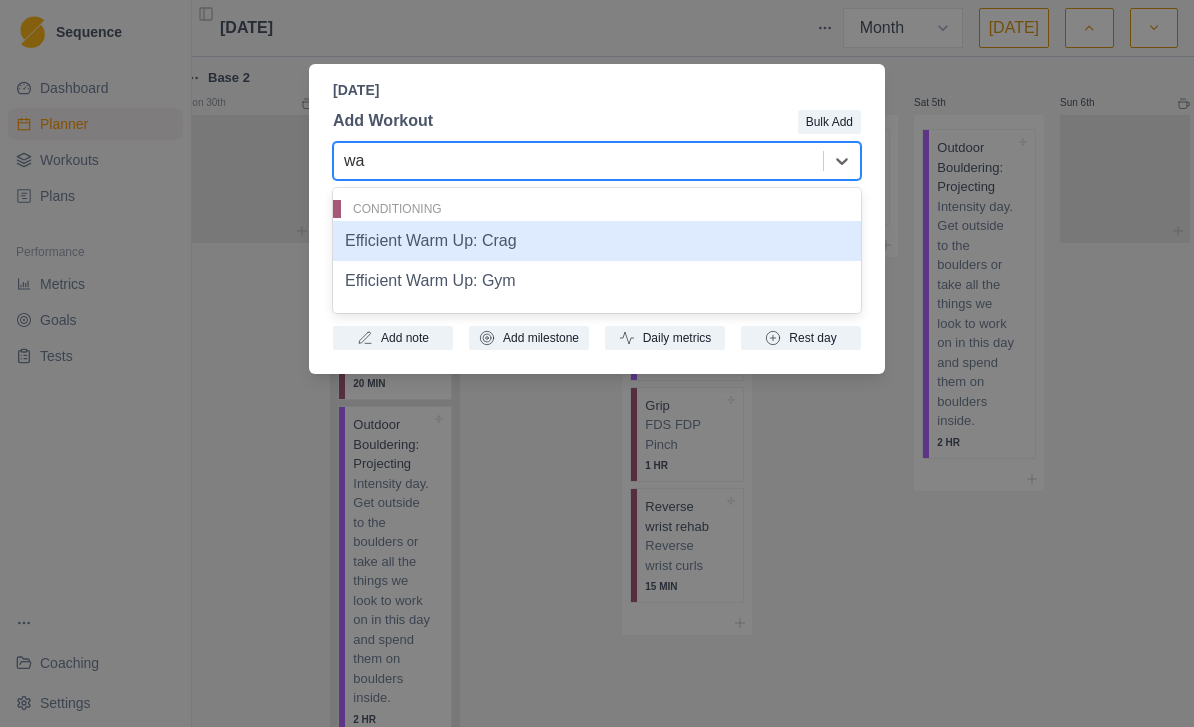 type on "war" 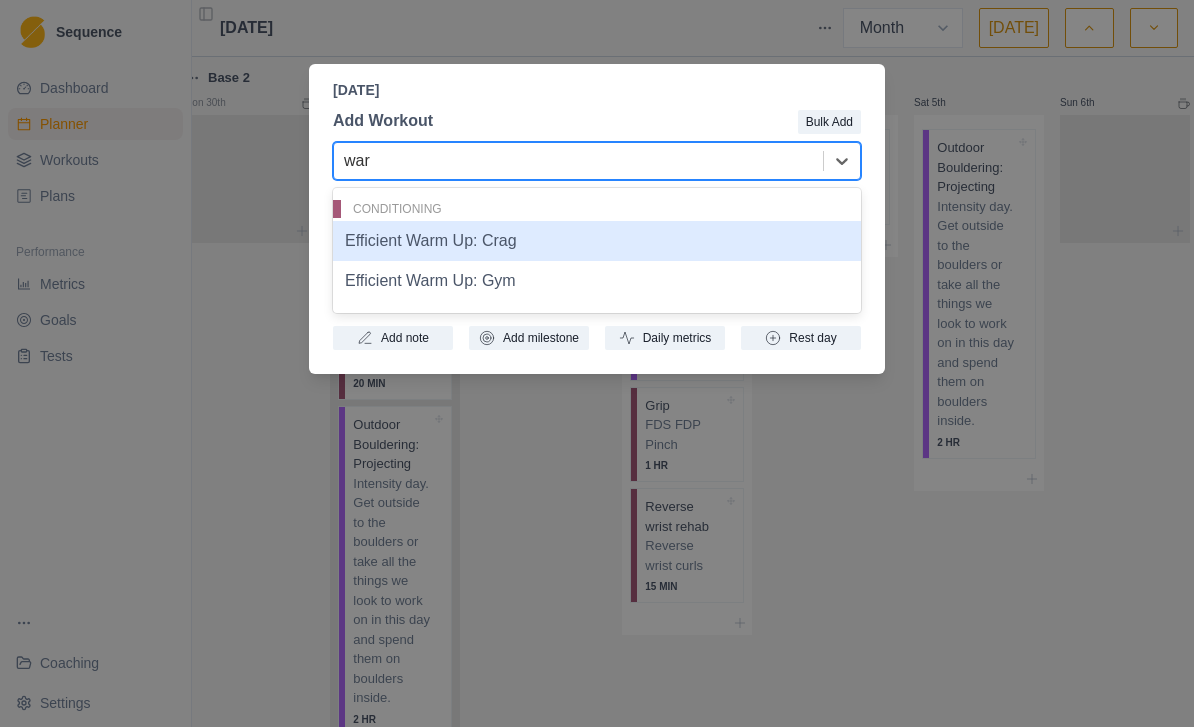 click on "Efficient Warm Up: Gym" at bounding box center [597, 281] 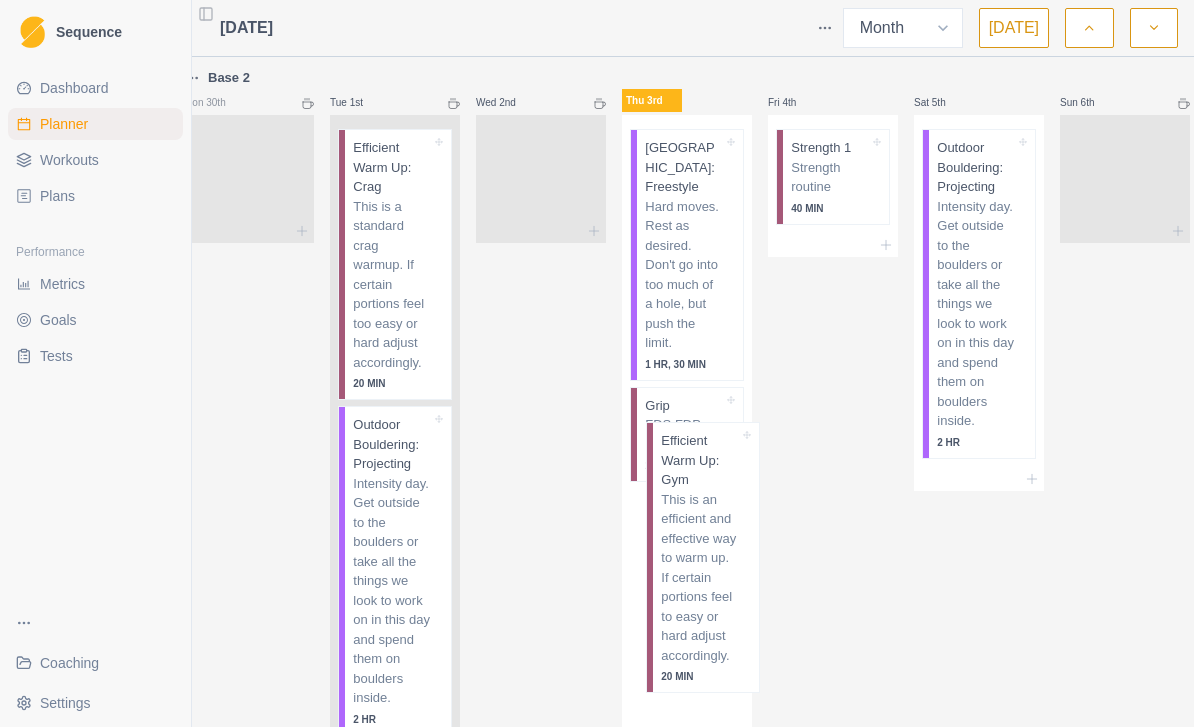 scroll, scrollTop: 17, scrollLeft: 24, axis: both 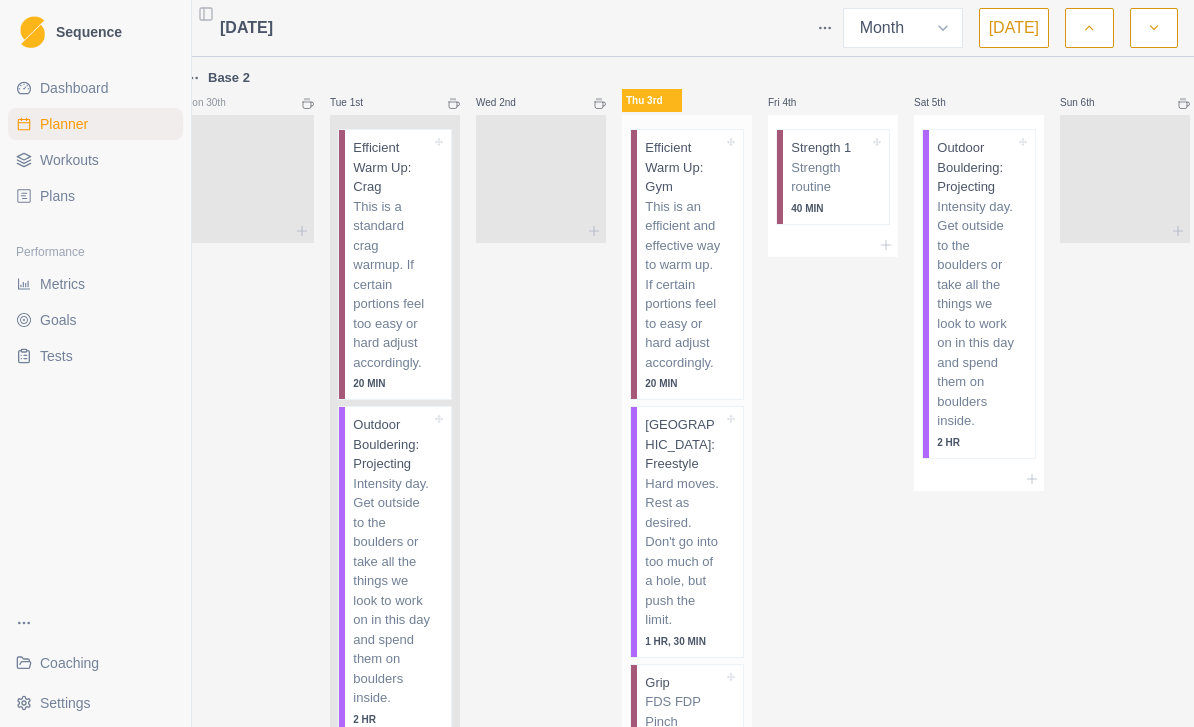 click on "This is an efficient and effective way to warm up. If certain portions feel to easy or hard adjust accordingly." at bounding box center (684, 285) 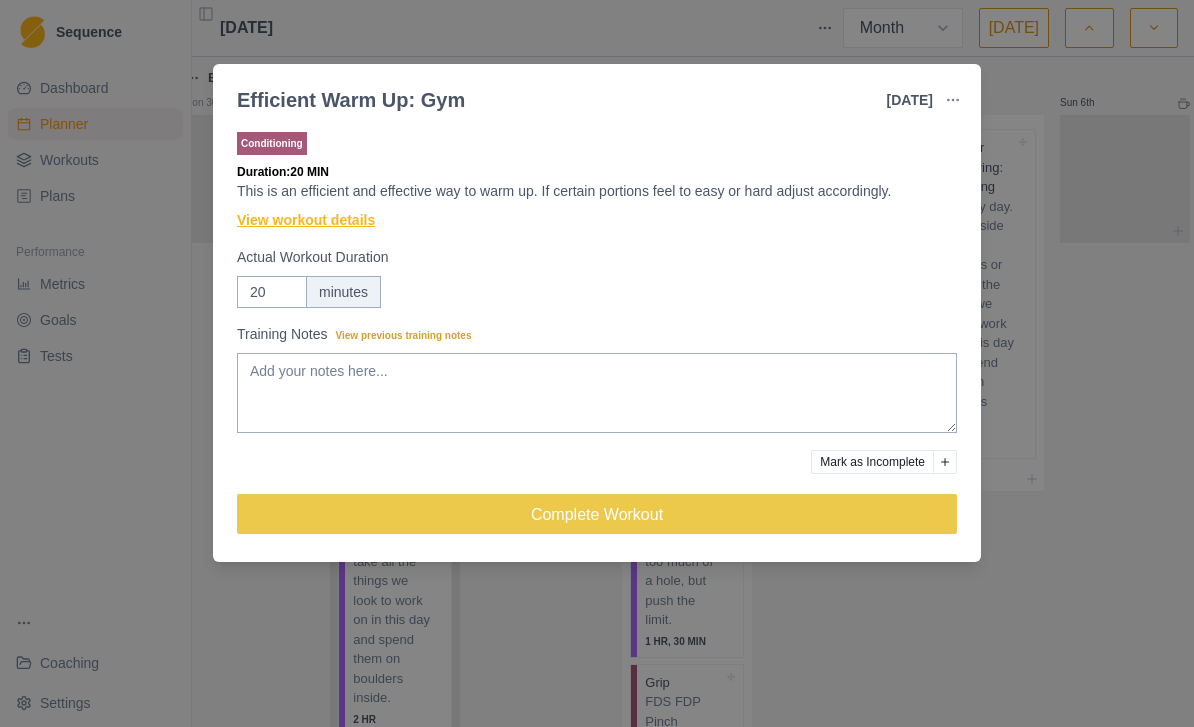 click on "View workout details" at bounding box center (306, 220) 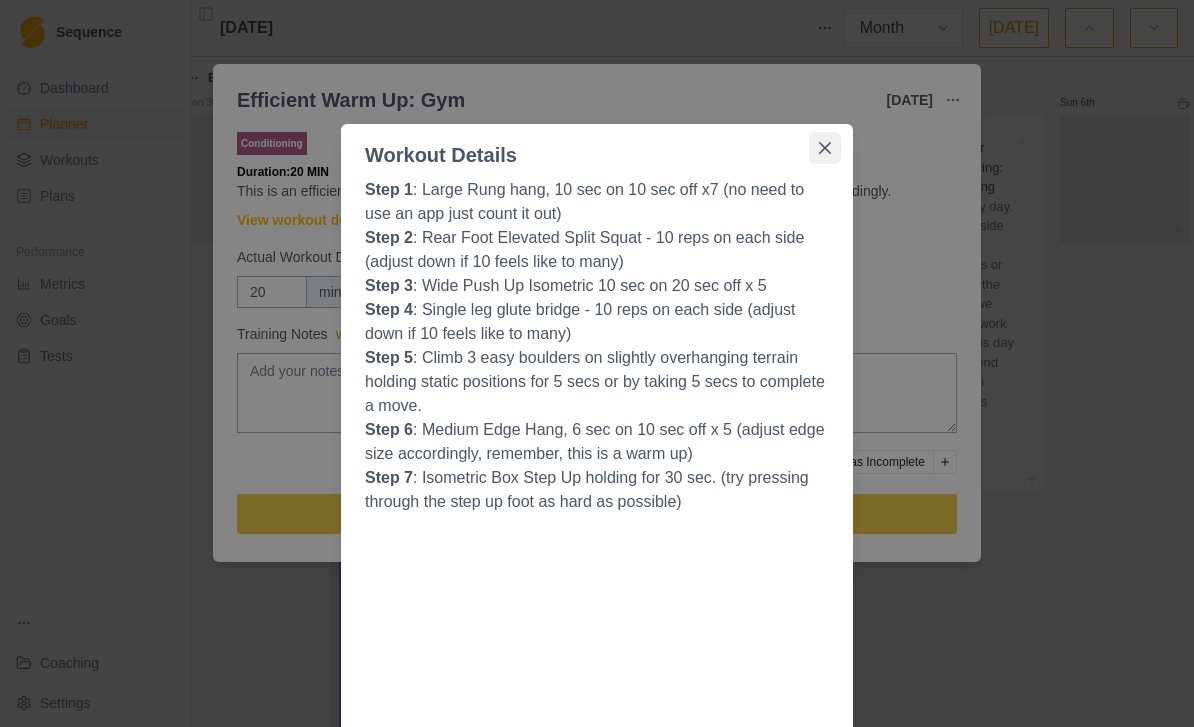 click at bounding box center (825, 148) 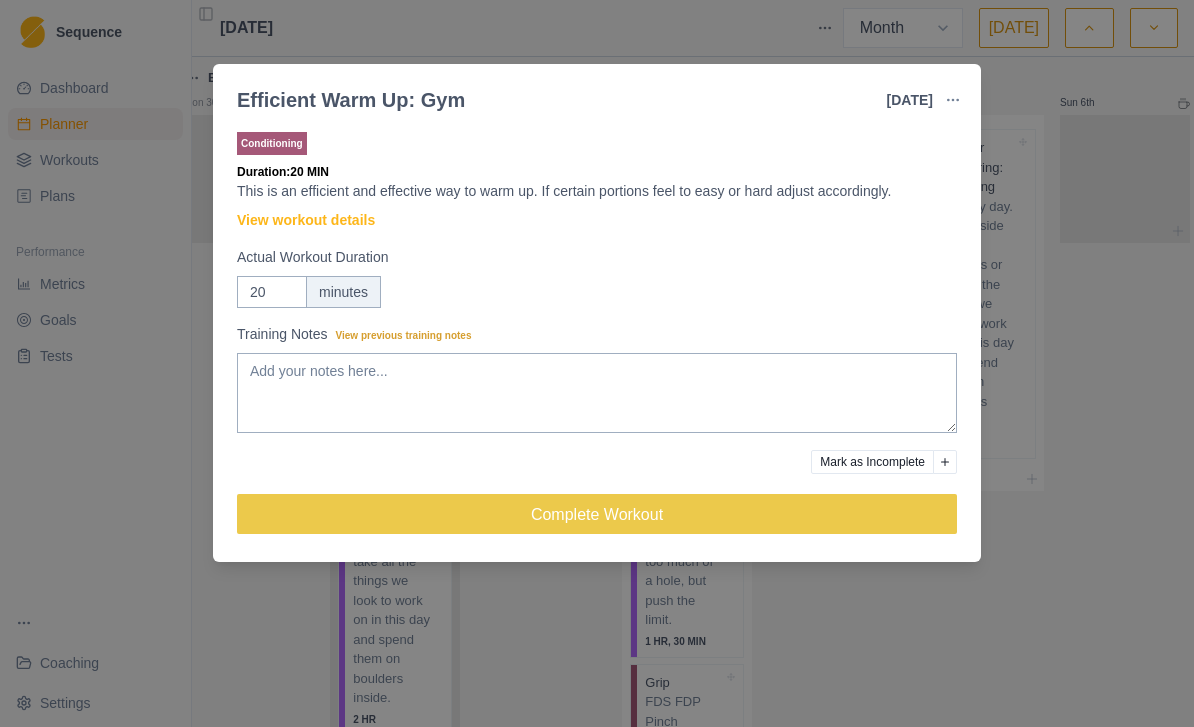 click on "Efficient Warm Up: Gym 3 Jul 2025 Link To Goal View Workout Metrics Edit Original Workout Reschedule Workout Remove From Schedule Conditioning Duration:  20 MIN This is an efficient and effective way to warm up. If certain portions feel to easy or hard adjust accordingly. View workout details Actual Workout Duration 20 minutes Training Notes View previous training notes Mark as Incomplete Complete Workout" at bounding box center [597, 363] 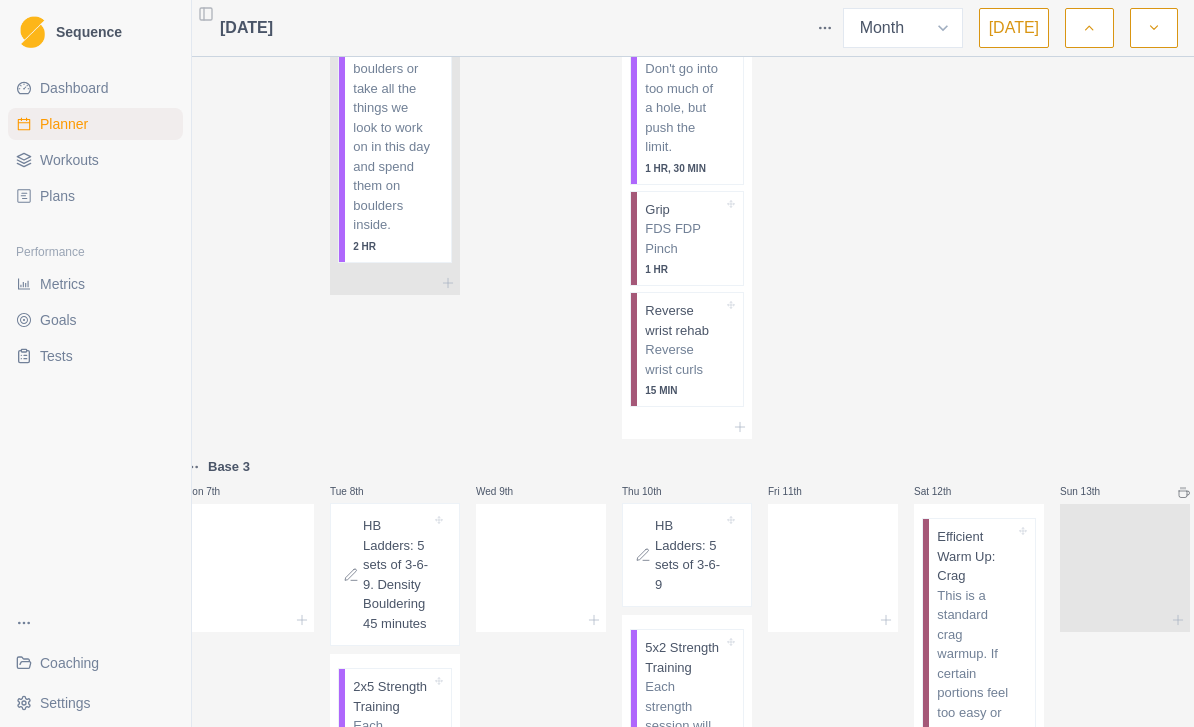 scroll, scrollTop: 541, scrollLeft: 0, axis: vertical 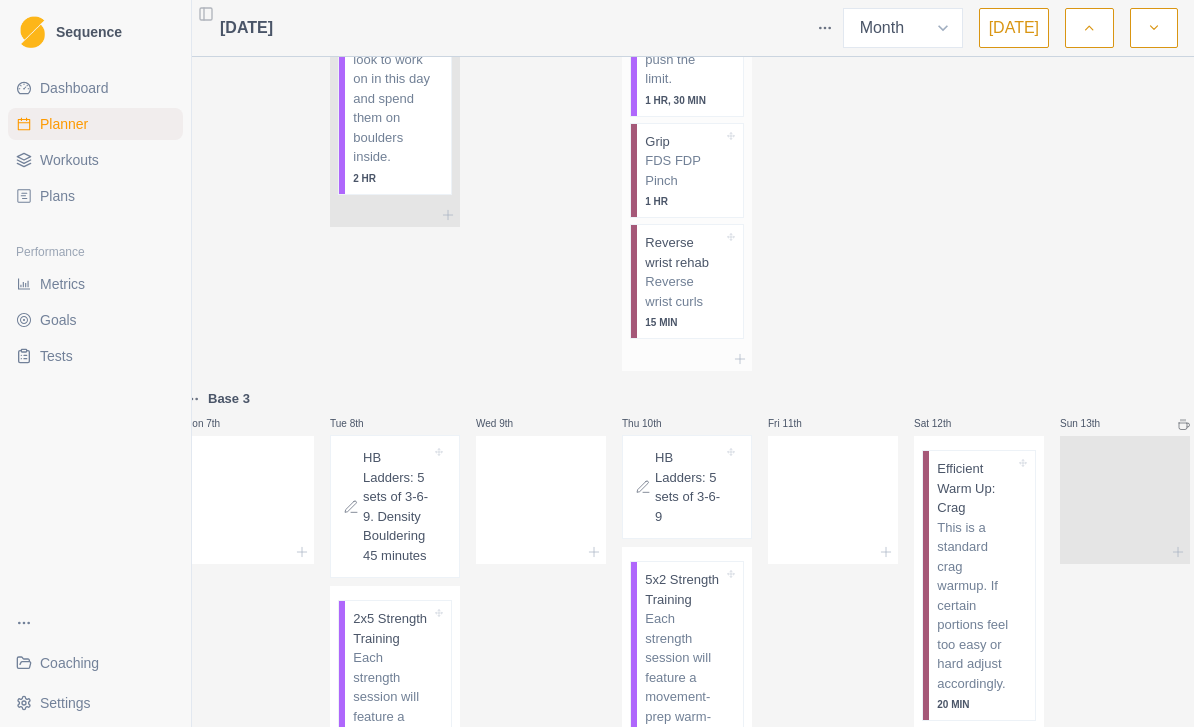 click at bounding box center (687, 359) 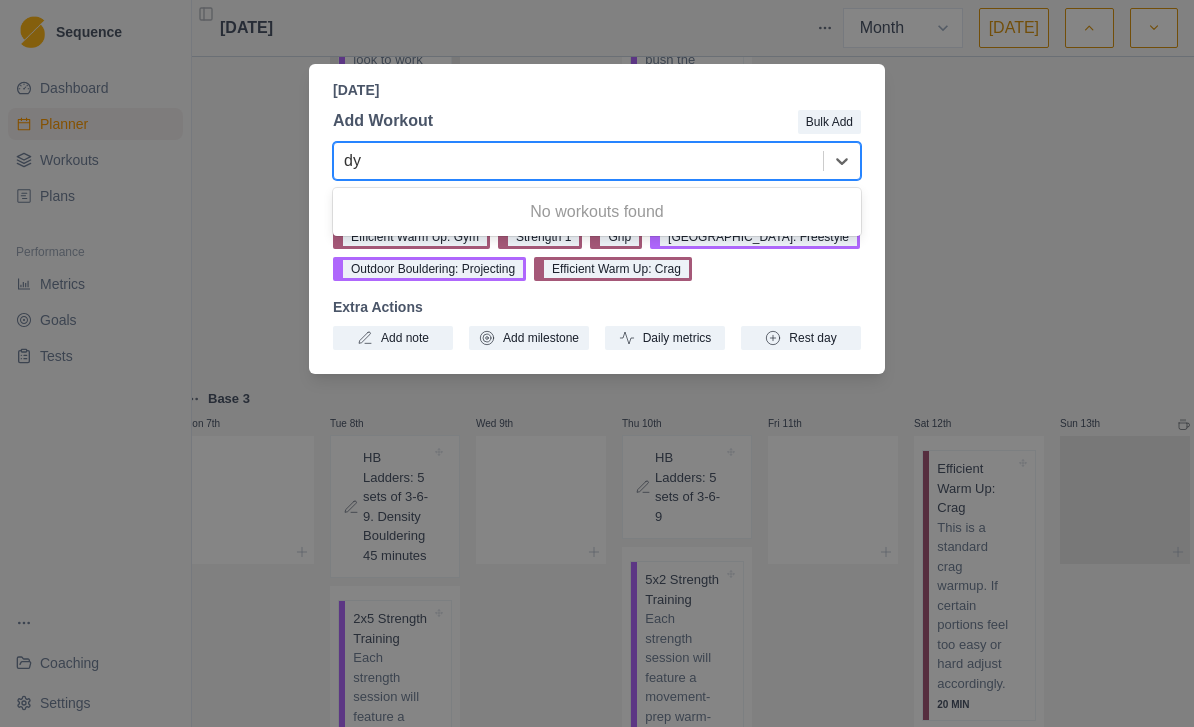 type on "d" 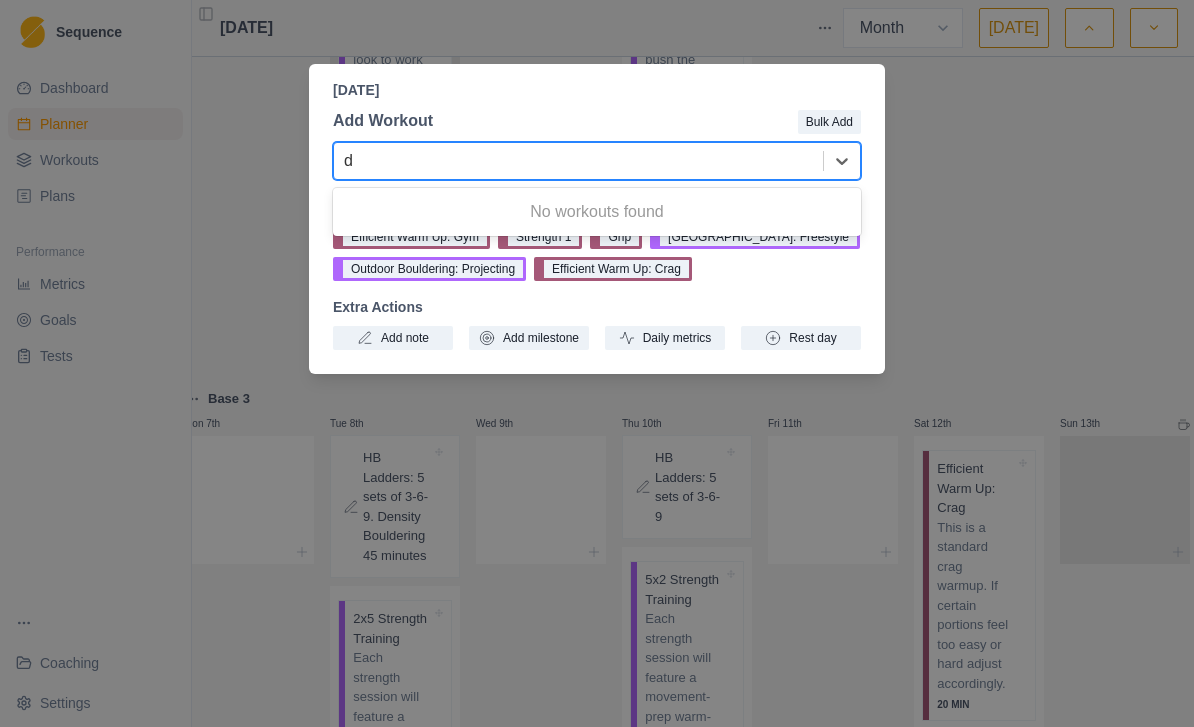 type 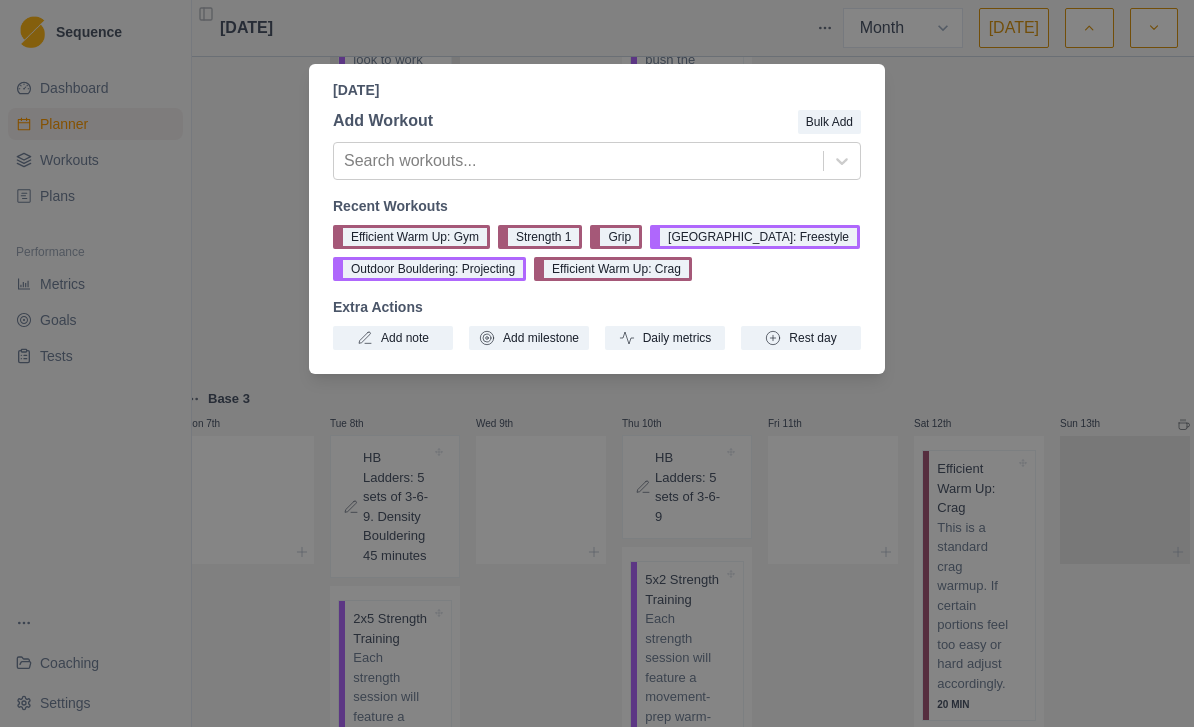 click on "Thursday, July 3rd, 2025 Add Workout Bulk Add Search workouts... Recent Workouts Efficient Warm Up: Gym Strength 1 Grip  Boulder: Freestyle Outdoor Bouldering: Projecting Efficient Warm Up: Crag Extra Actions Add note Add milestone Daily metrics Rest day" at bounding box center [597, 363] 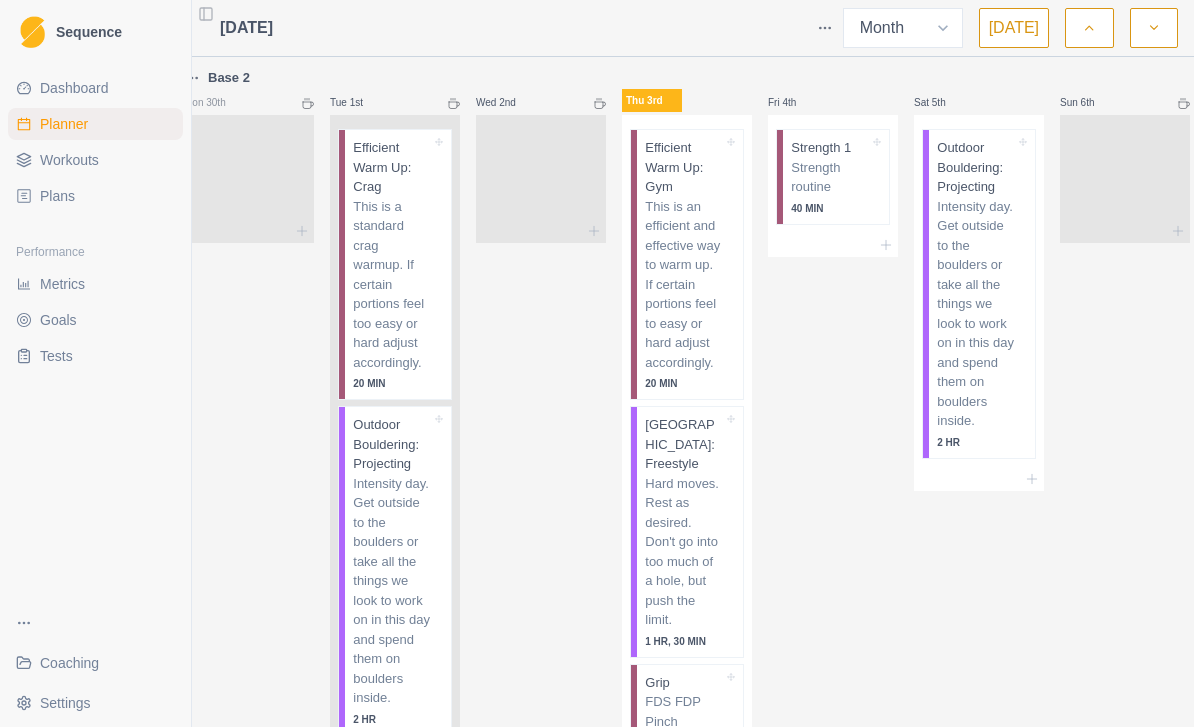 scroll, scrollTop: -64, scrollLeft: 0, axis: vertical 